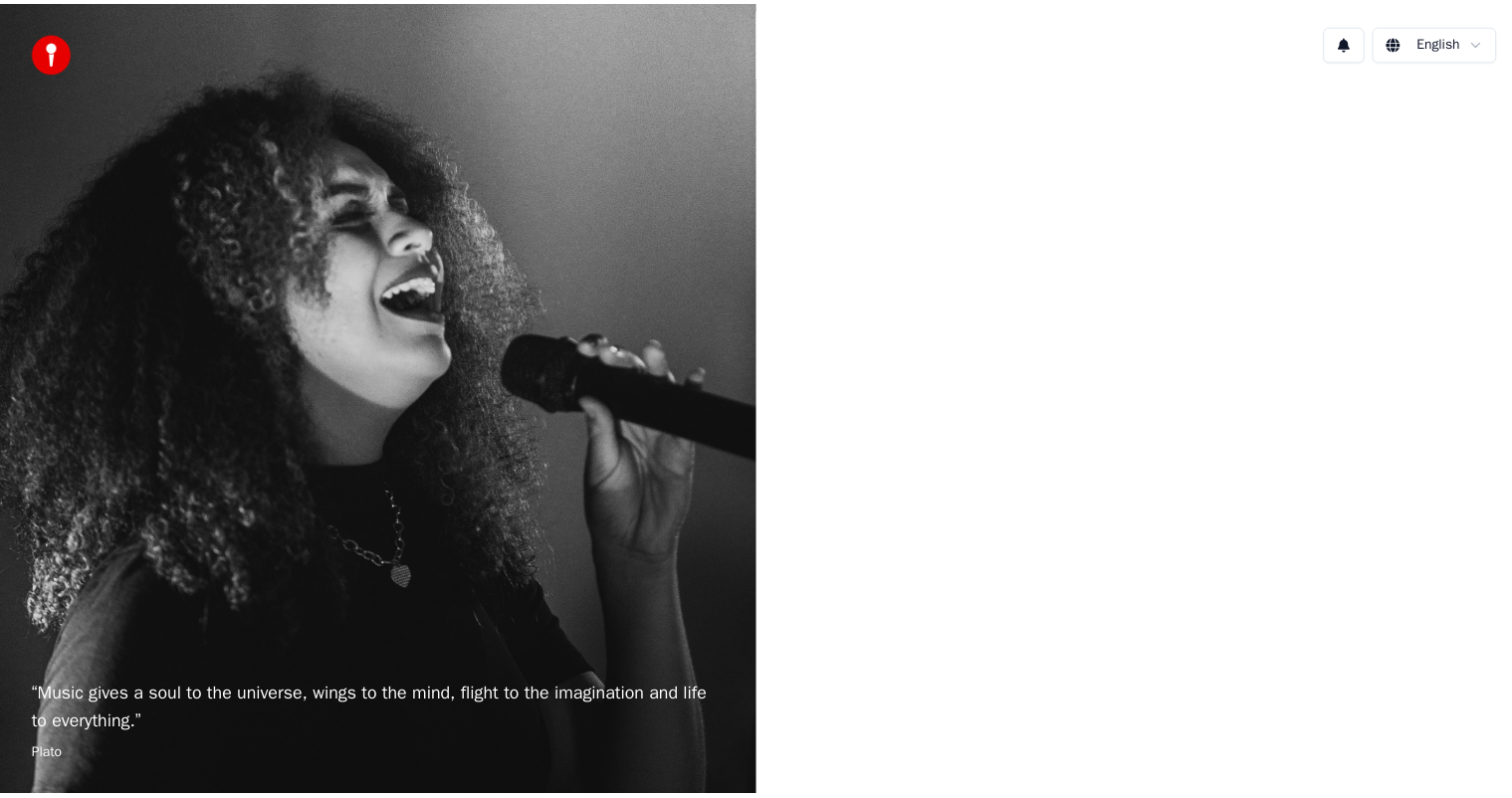 scroll, scrollTop: 0, scrollLeft: 0, axis: both 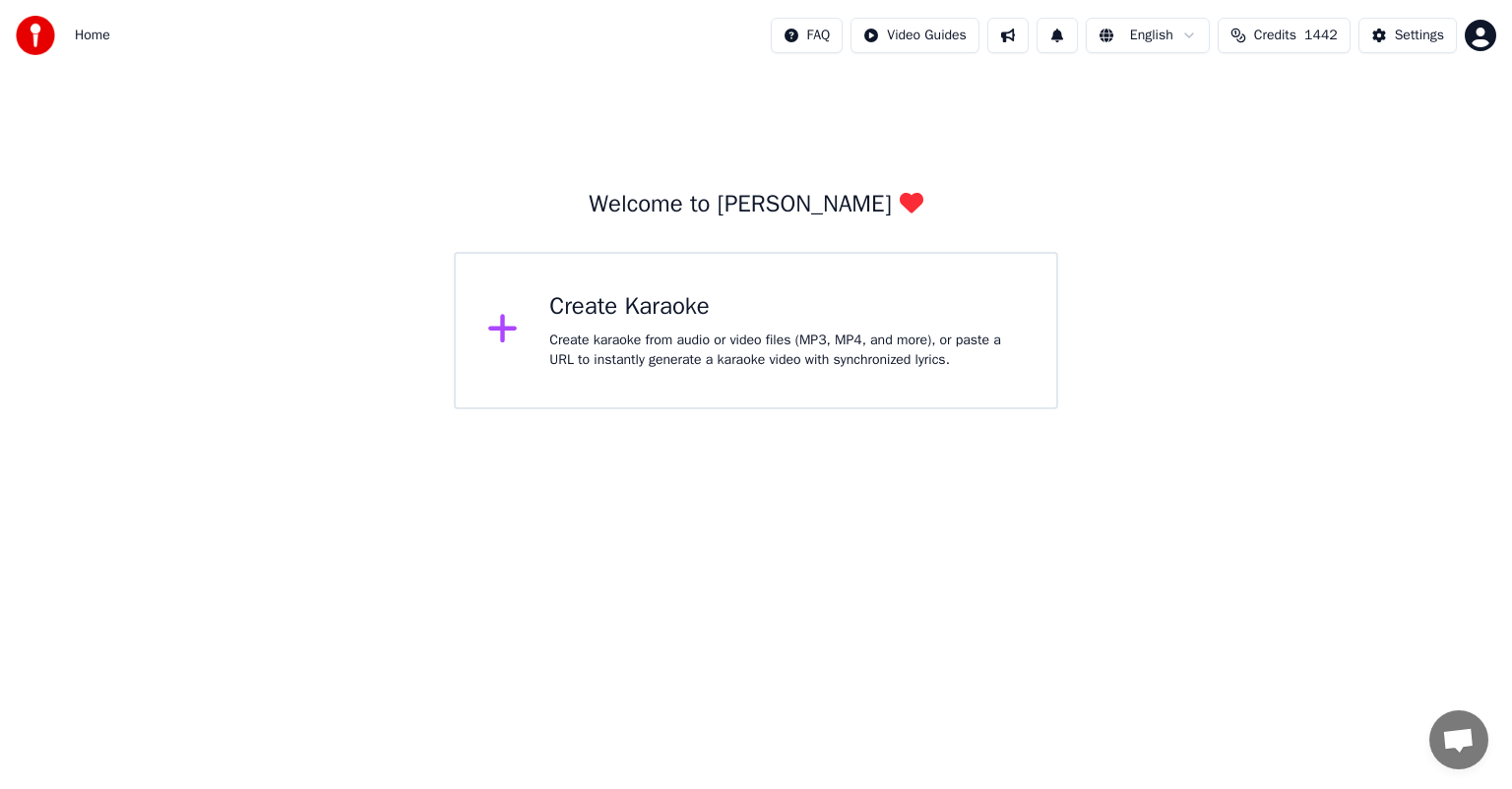 click on "Create karaoke from audio or video files (MP3, MP4, and more), or paste a URL to instantly generate a karaoke video with synchronized lyrics." at bounding box center (787, 350) 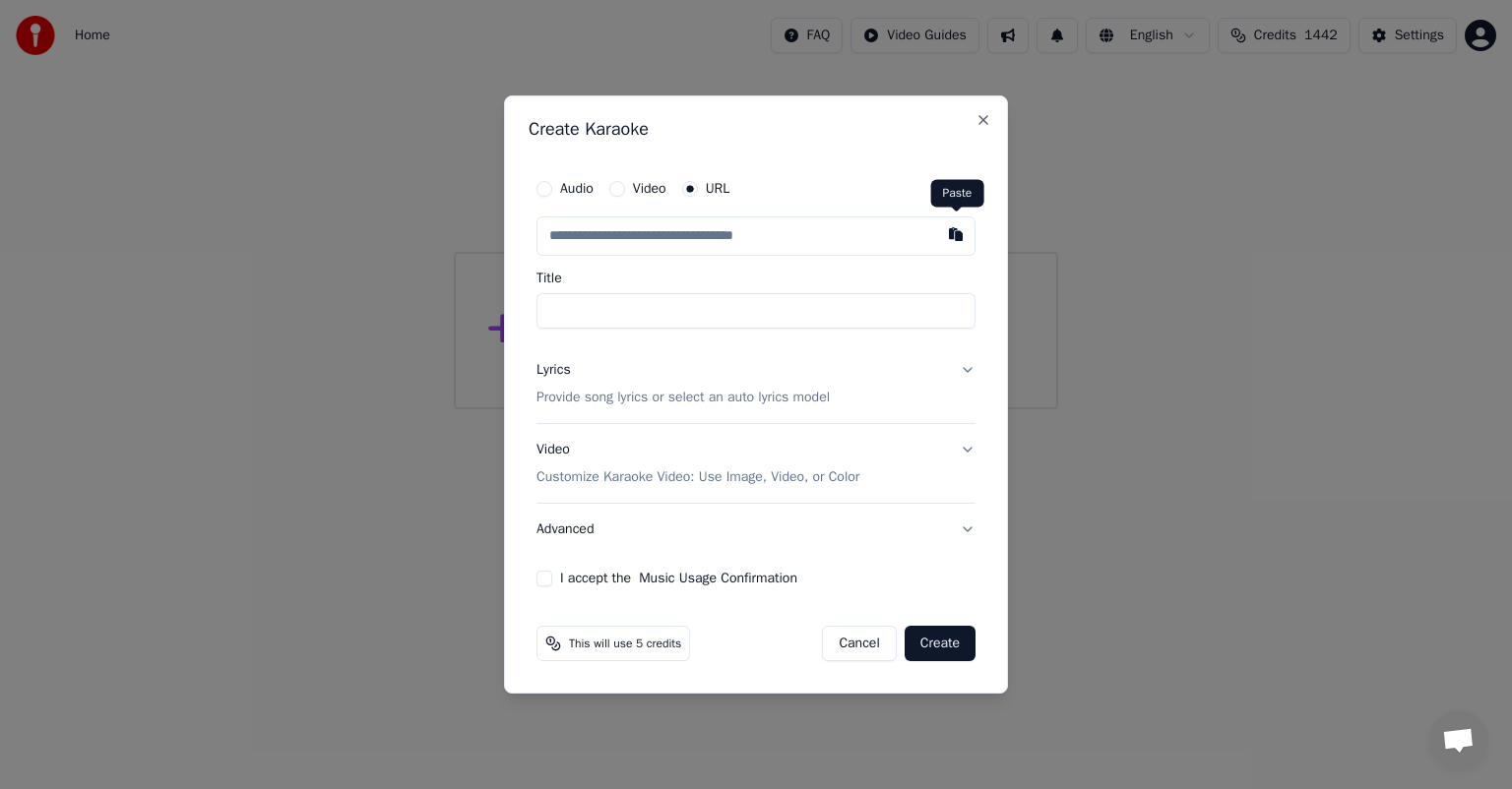 click at bounding box center (956, 234) 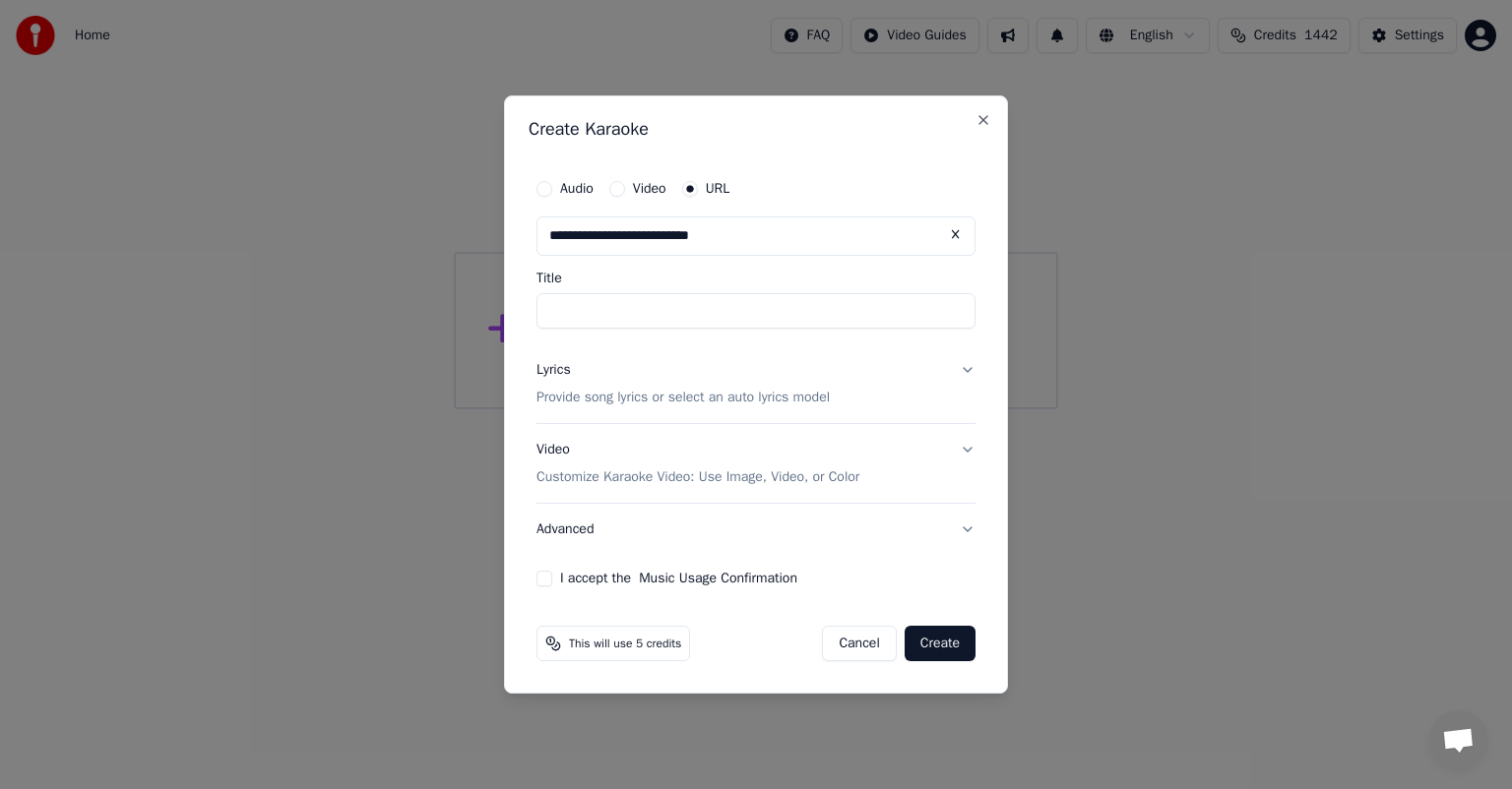 type on "**********" 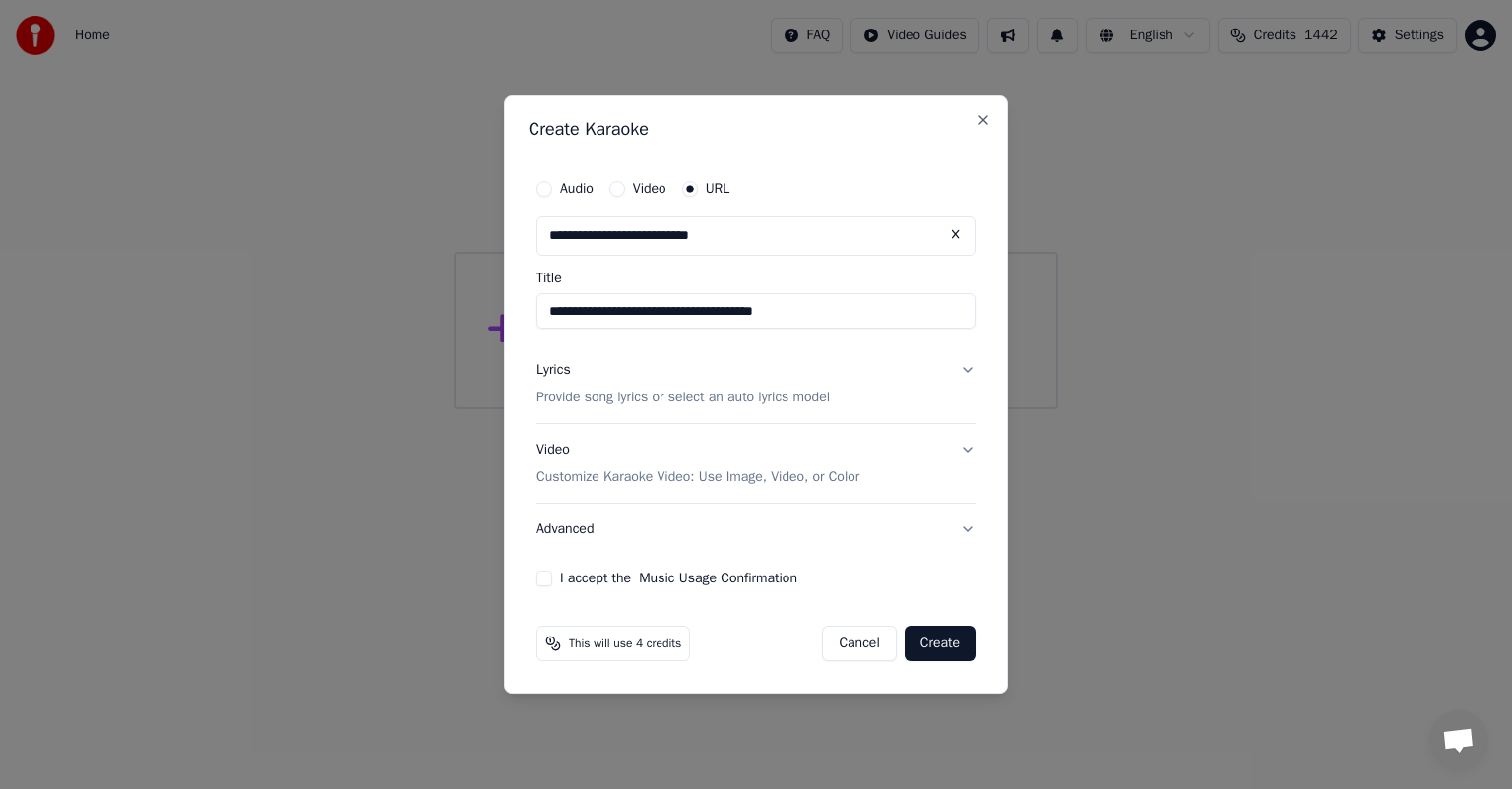 type on "**********" 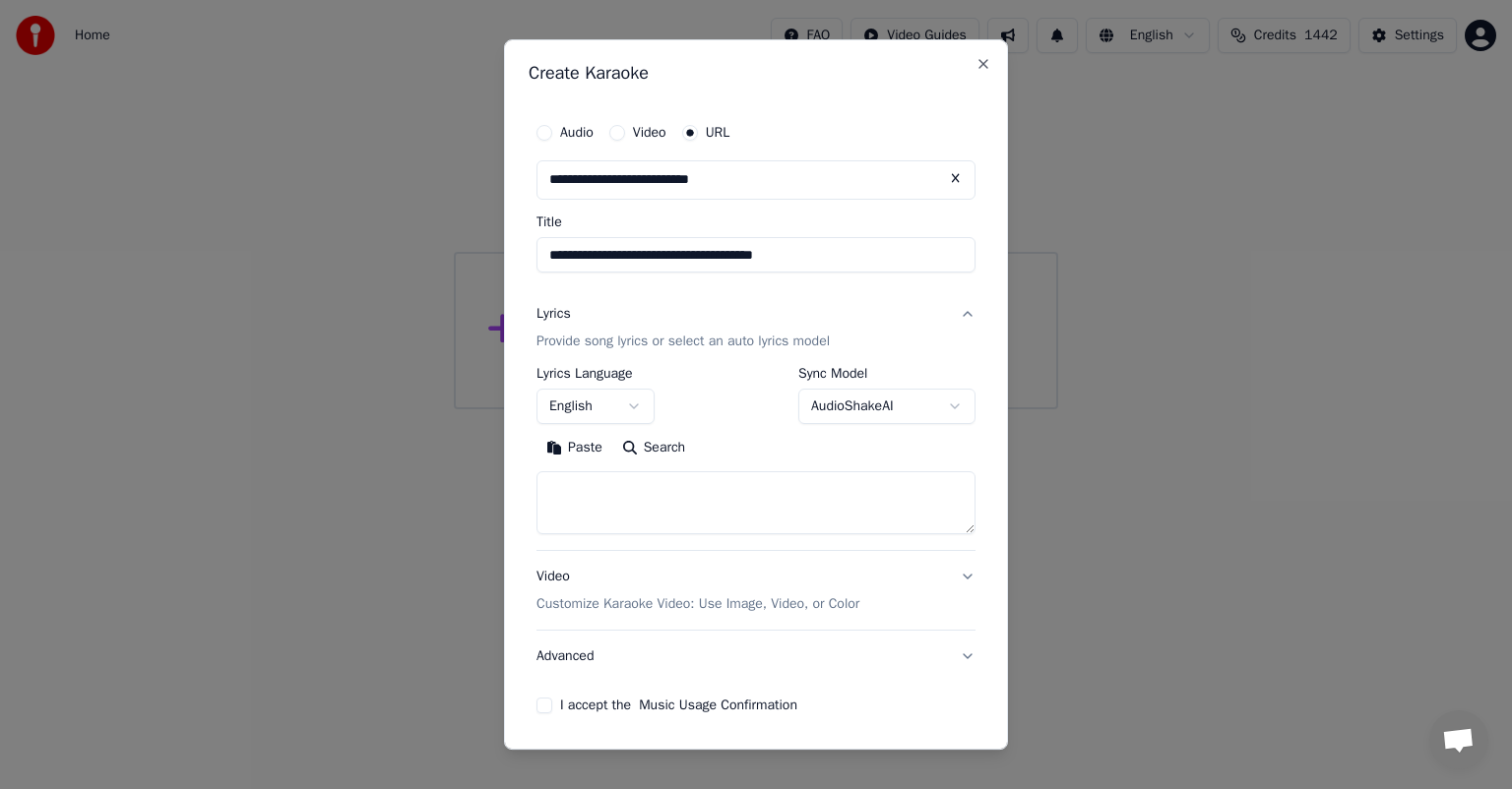 click on "Search" at bounding box center (654, 448) 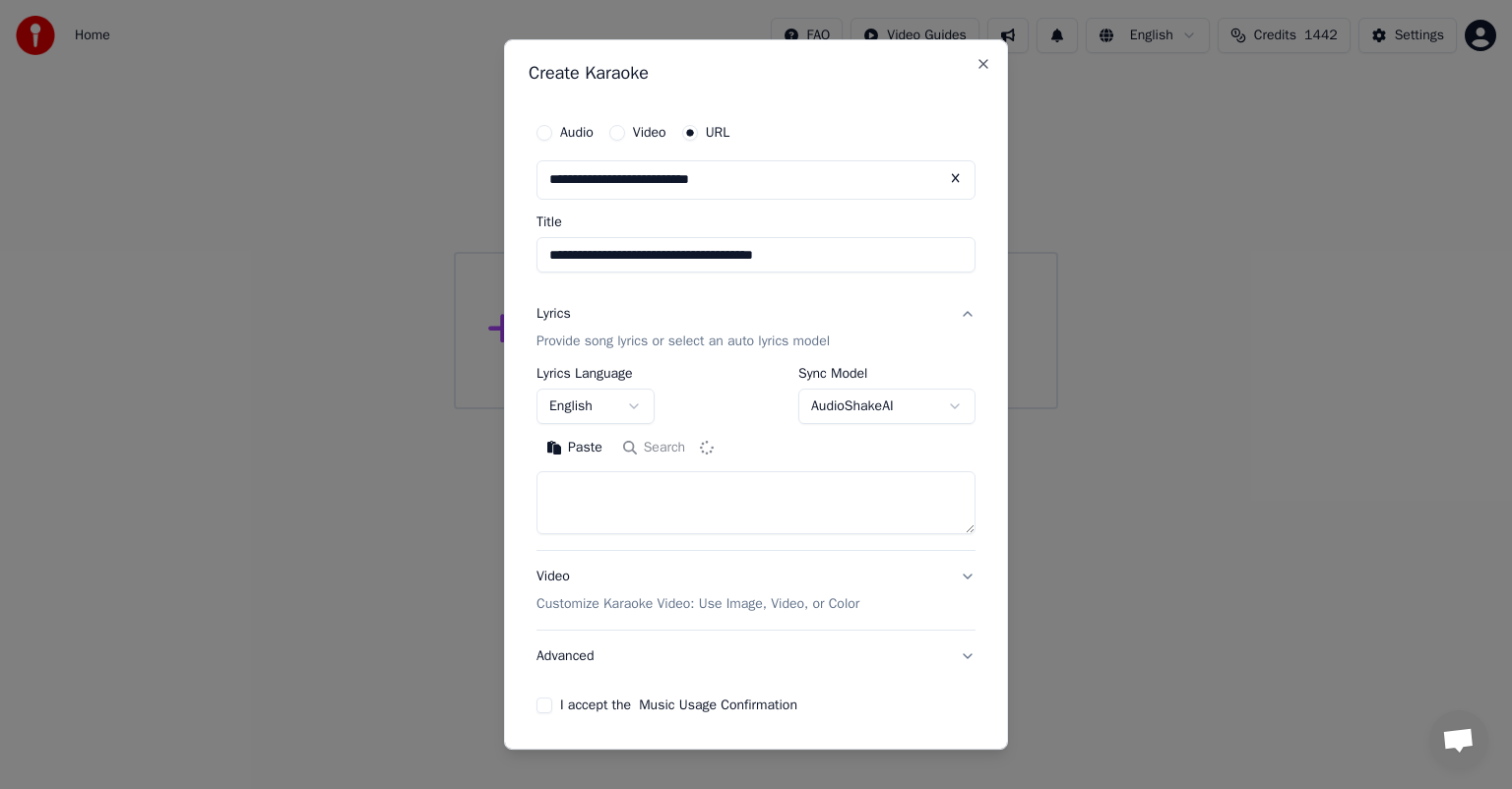 type on "**********" 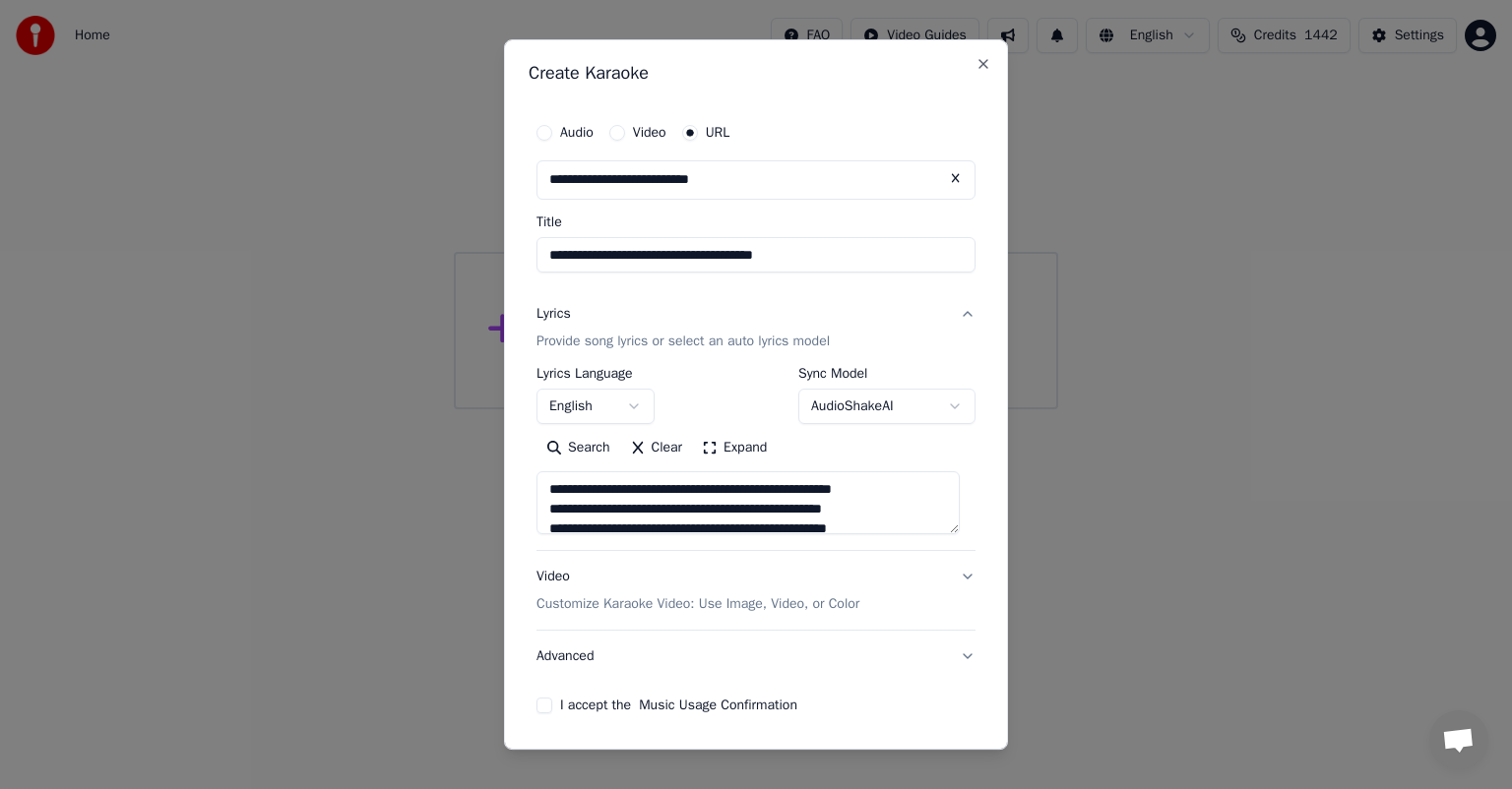click on "**********" at bounding box center (756, 205) 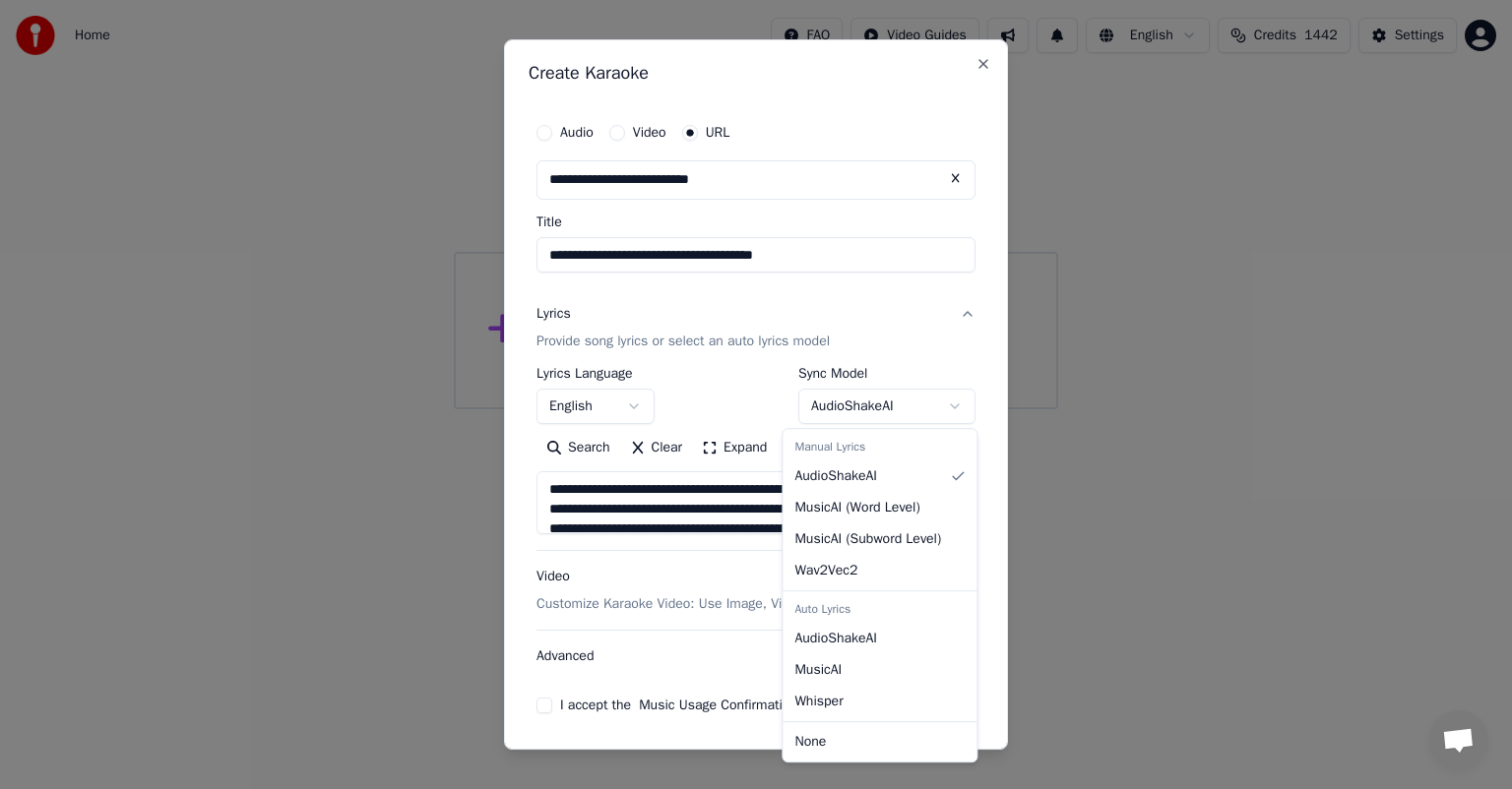 select on "**********" 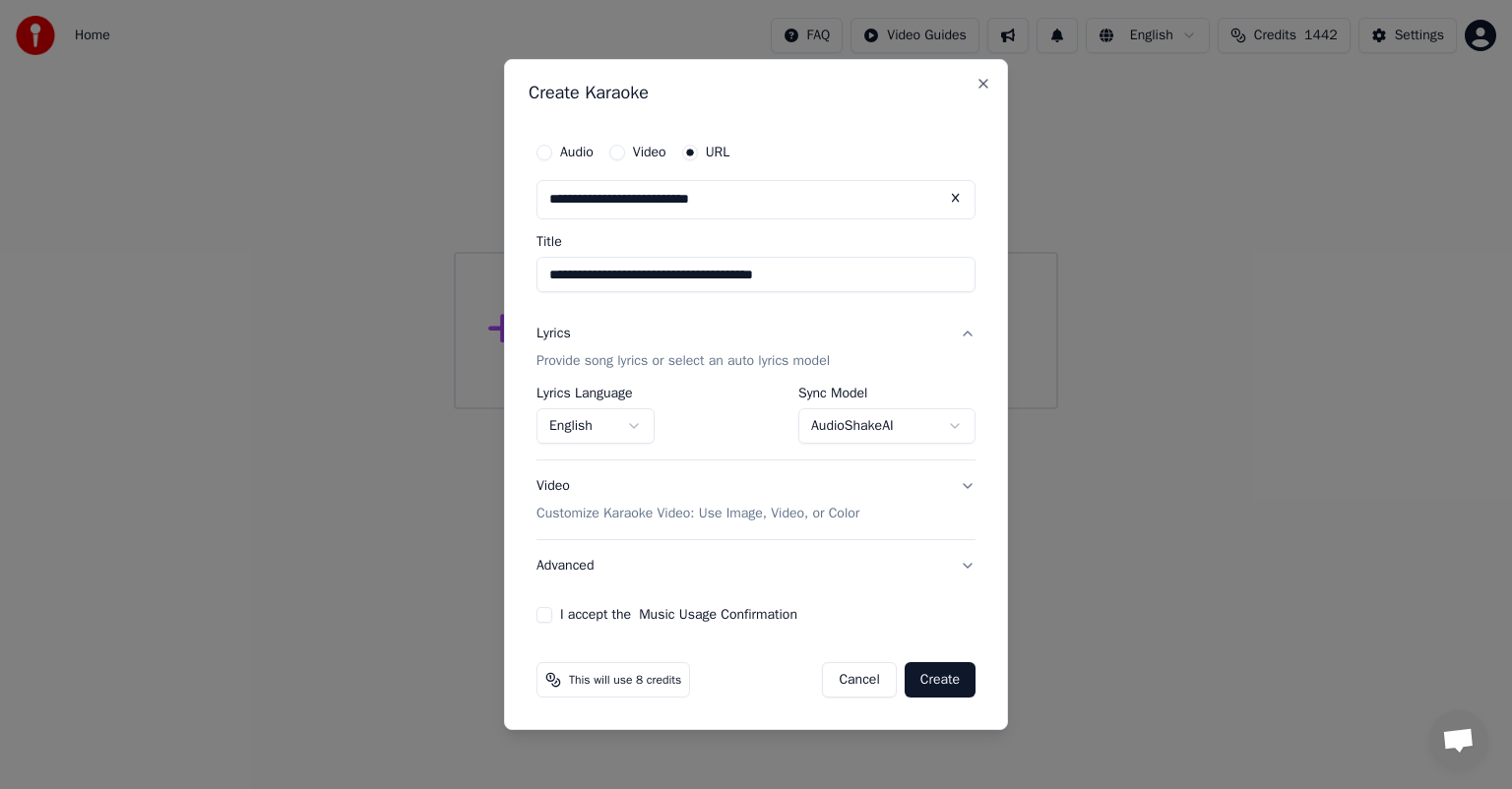 click on "I accept the   Music Usage Confirmation" at bounding box center (544, 615) 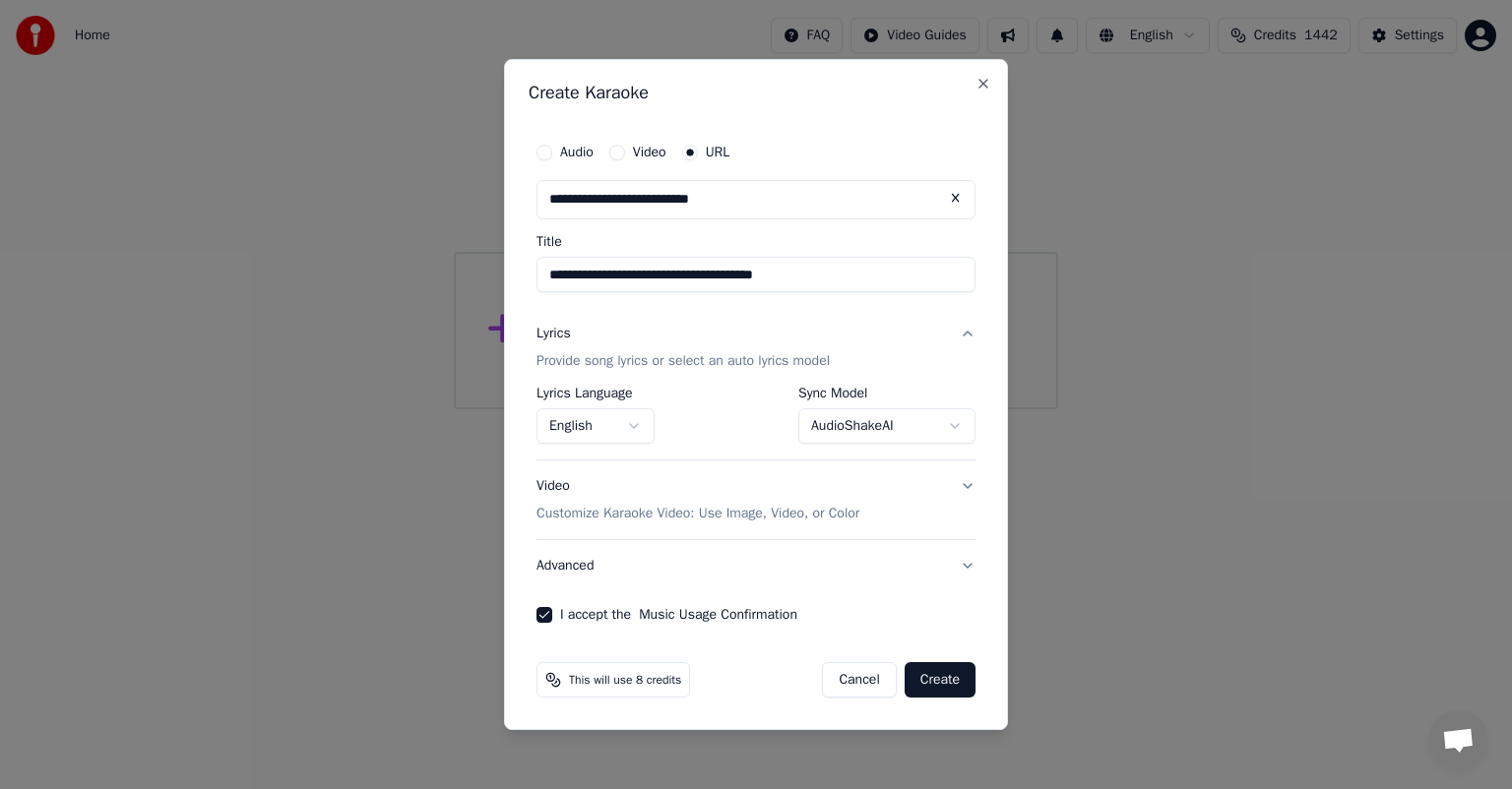 click on "Create" at bounding box center (940, 680) 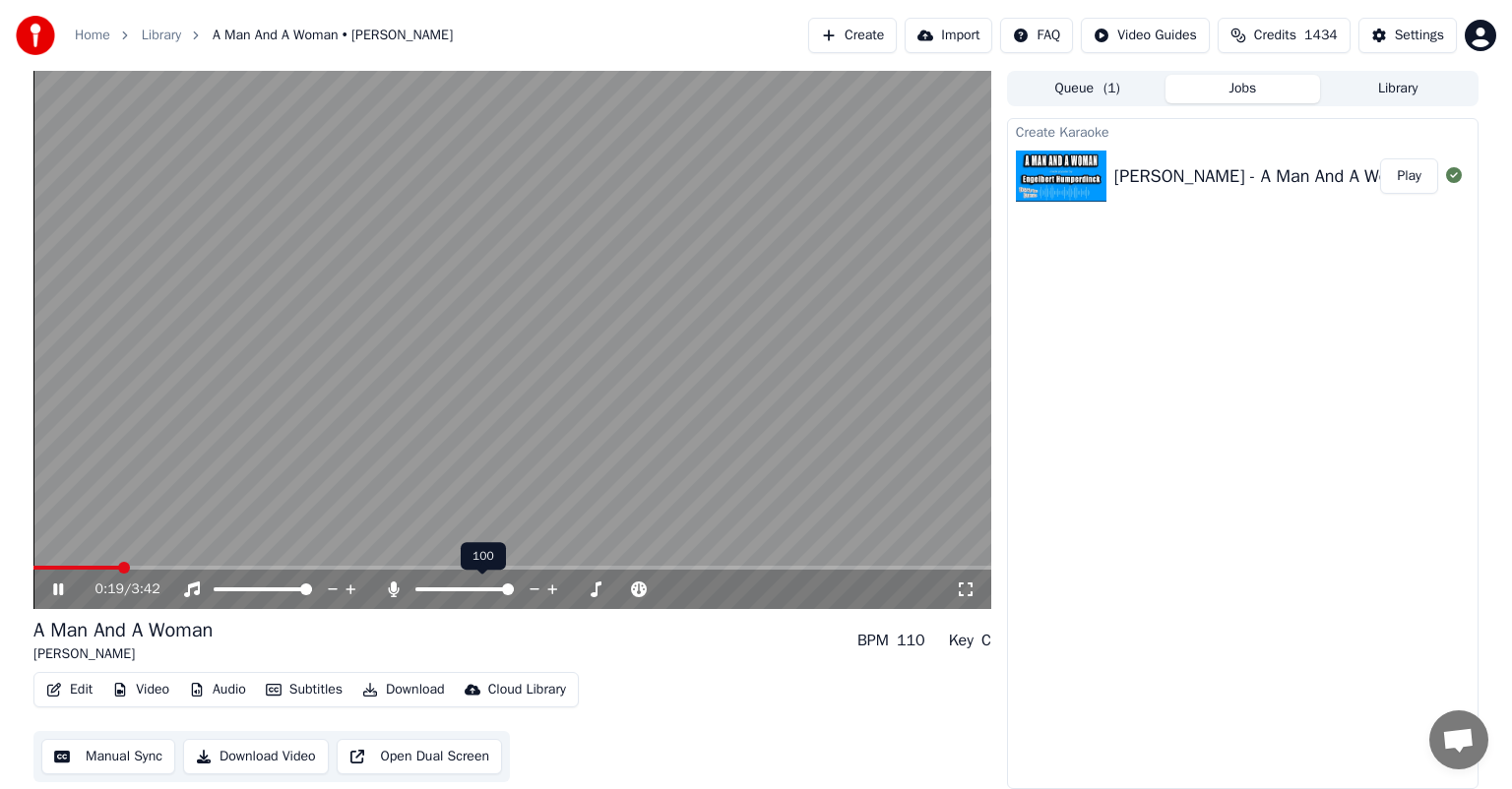 click at bounding box center (508, 589) 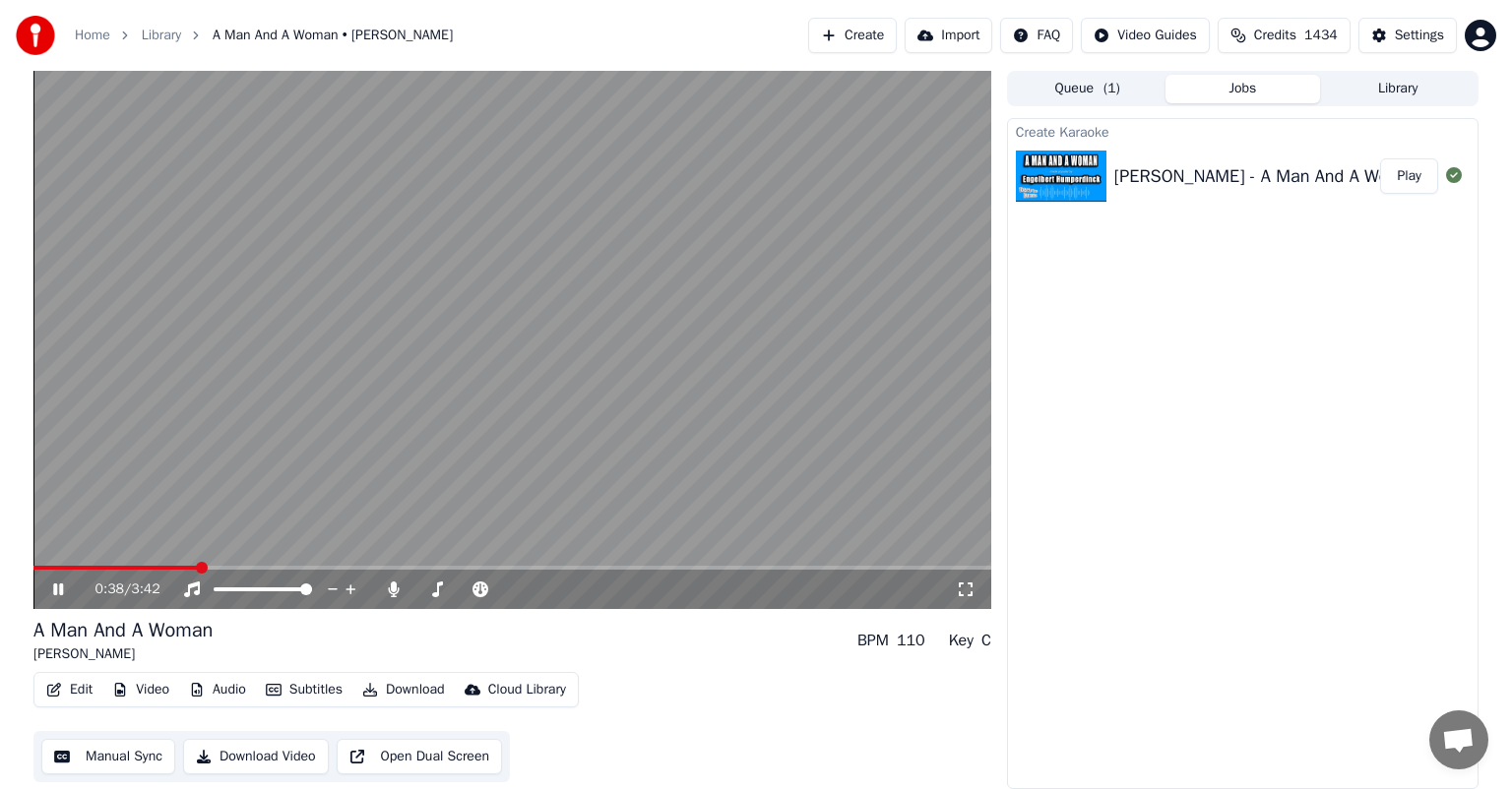 click on "Download" at bounding box center [404, 690] 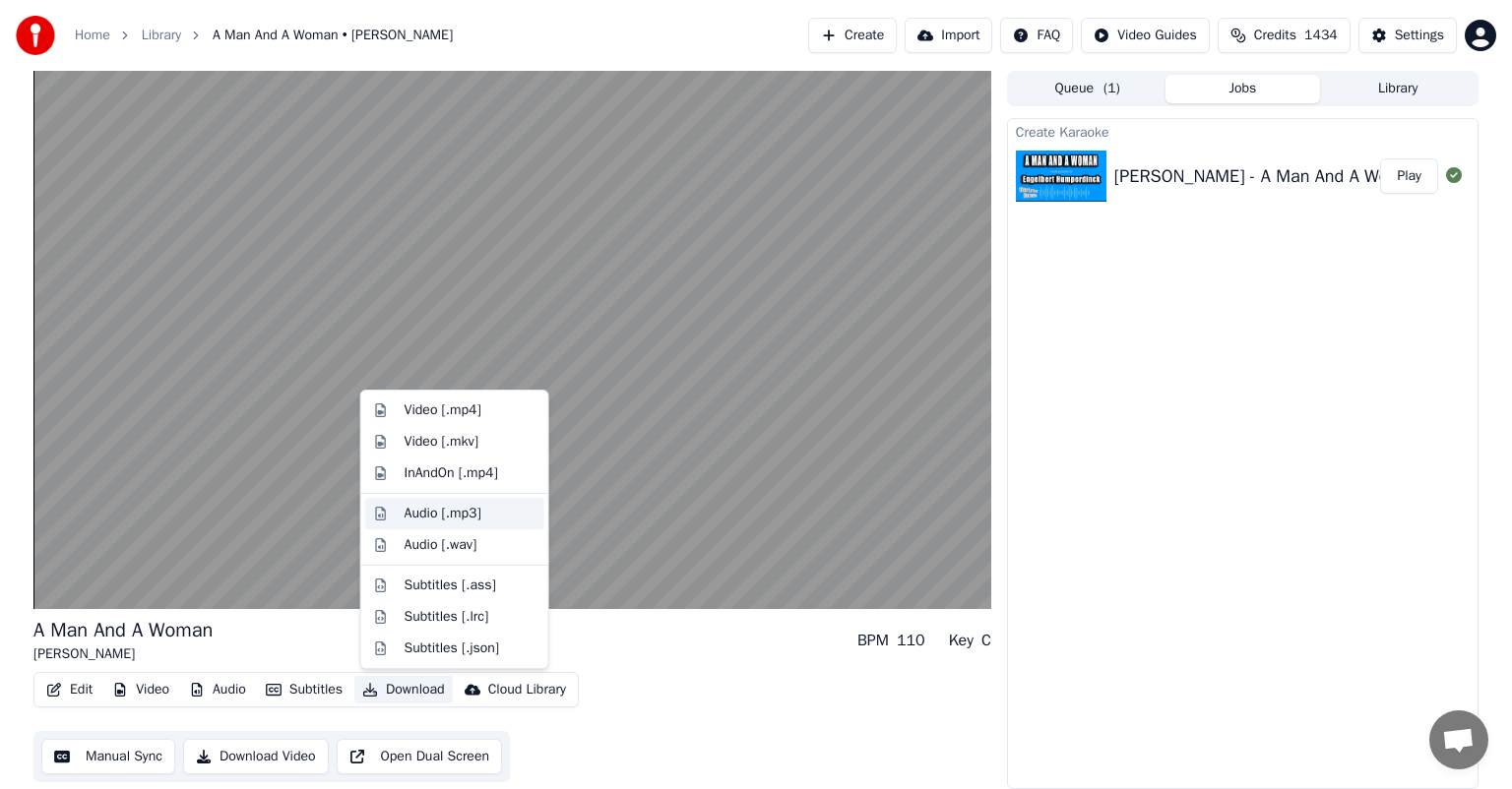 click on "Audio [.mp3]" at bounding box center (443, 514) 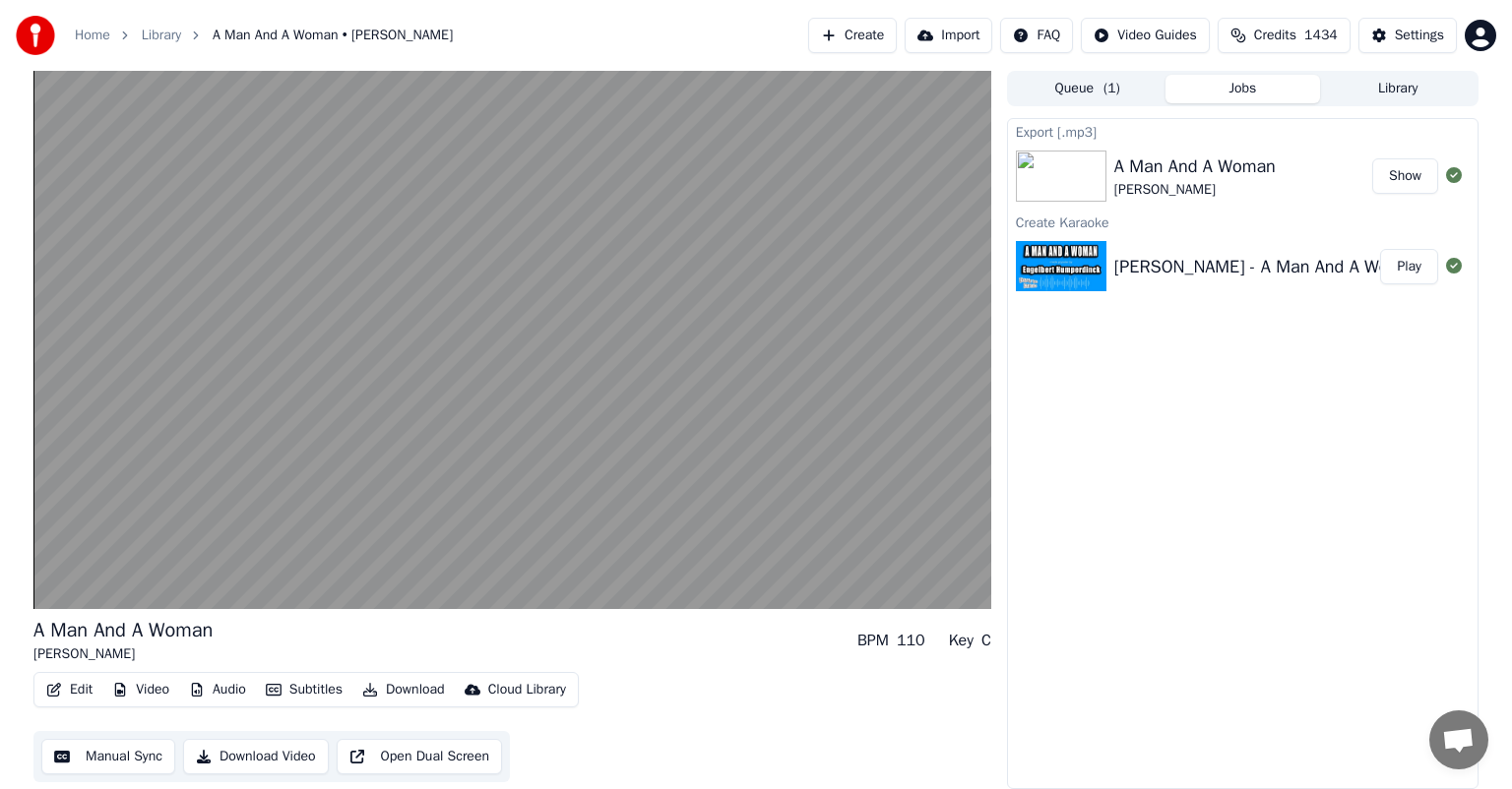 click on "Show" at bounding box center [1405, 176] 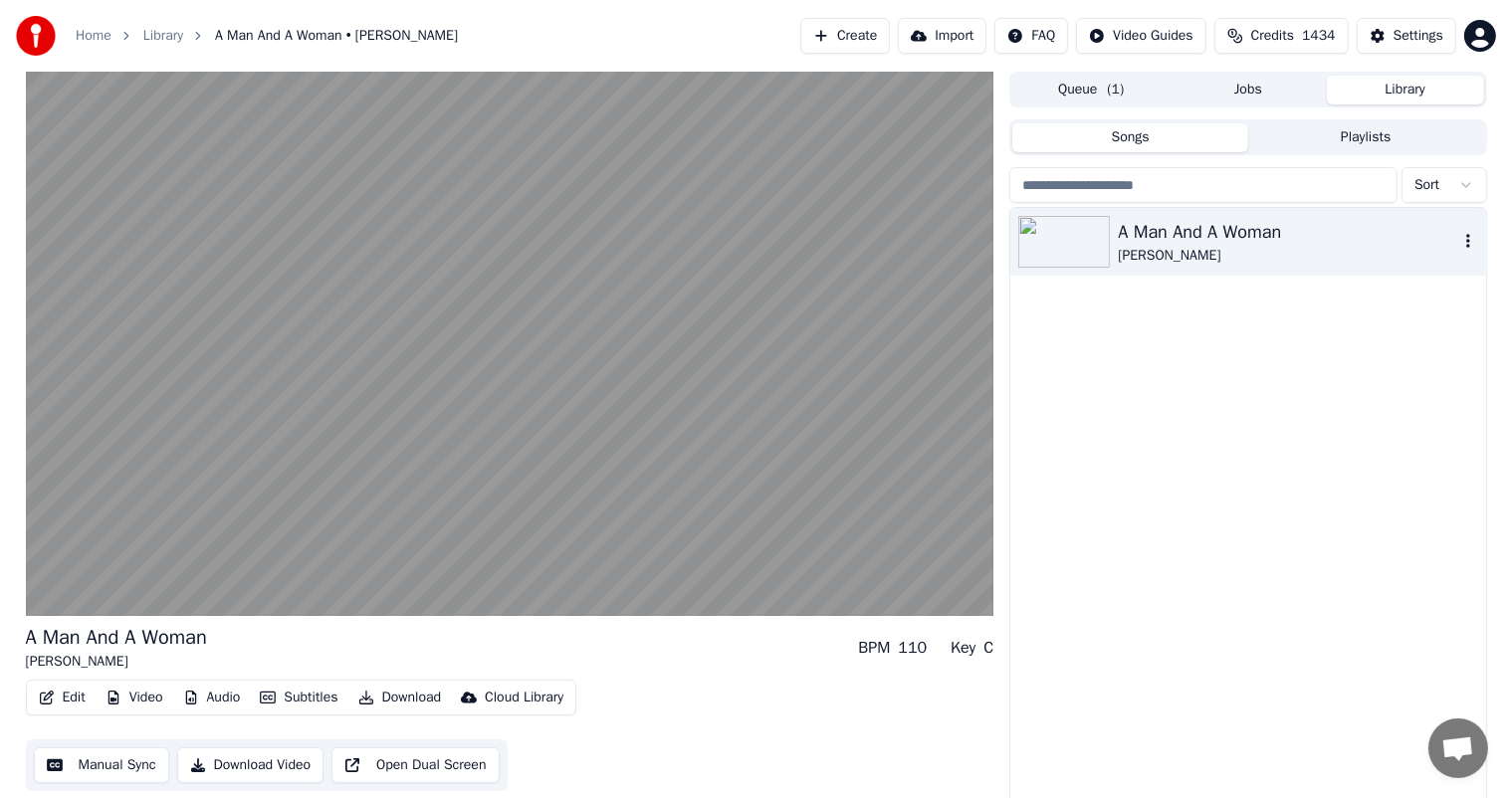 click 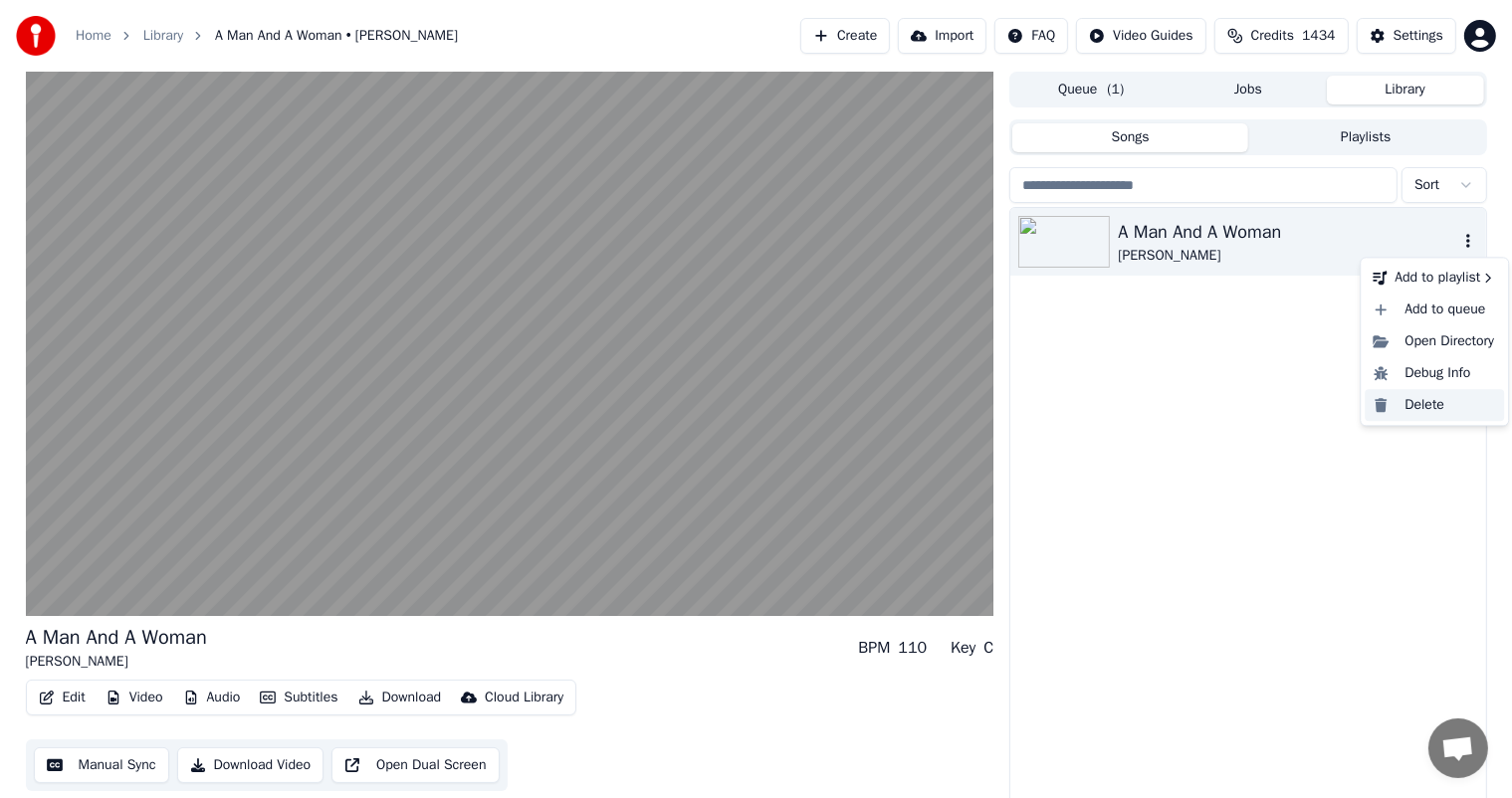 click on "Delete" at bounding box center (1434, 405) 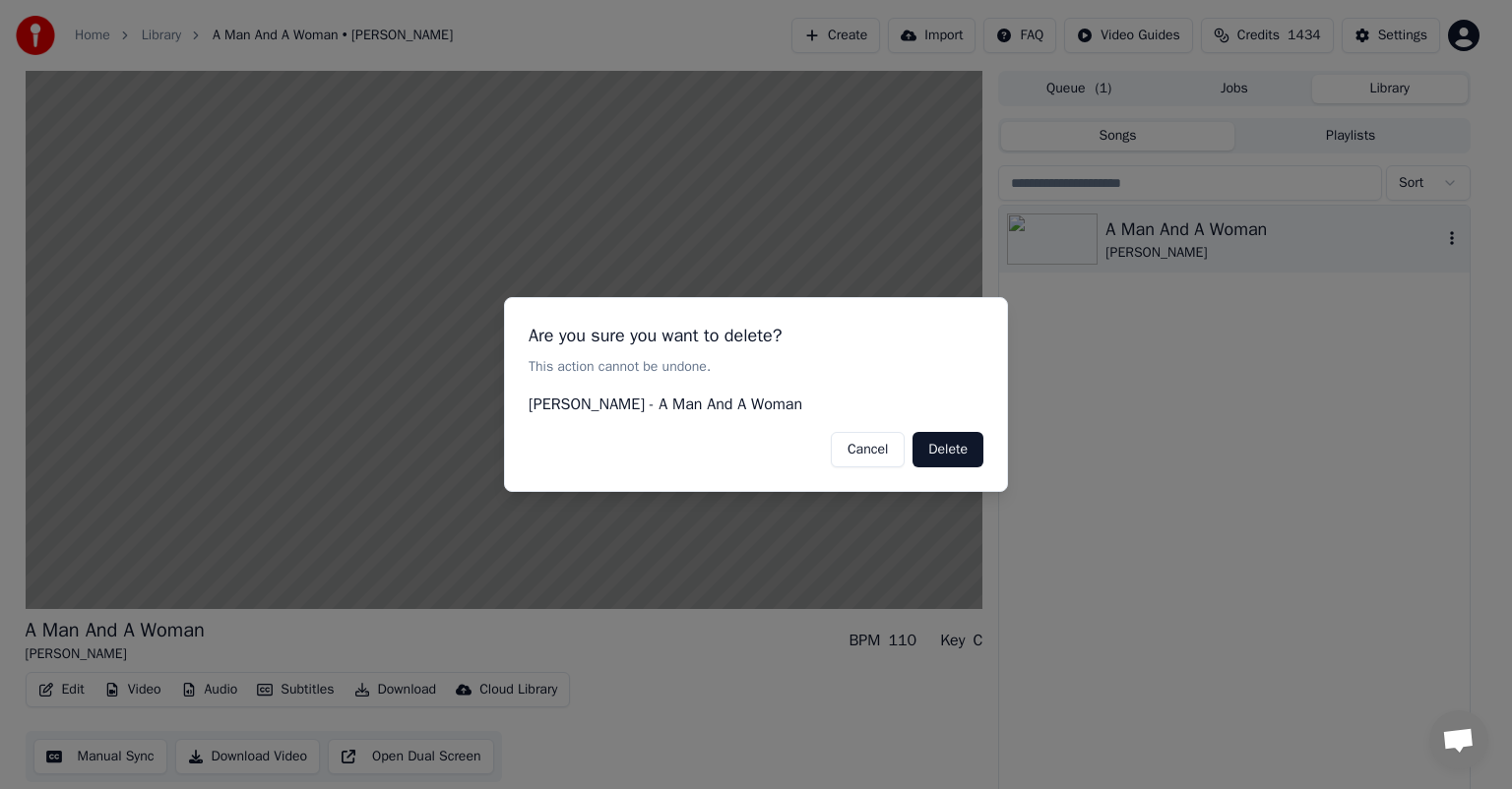 click on "Delete" at bounding box center (948, 450) 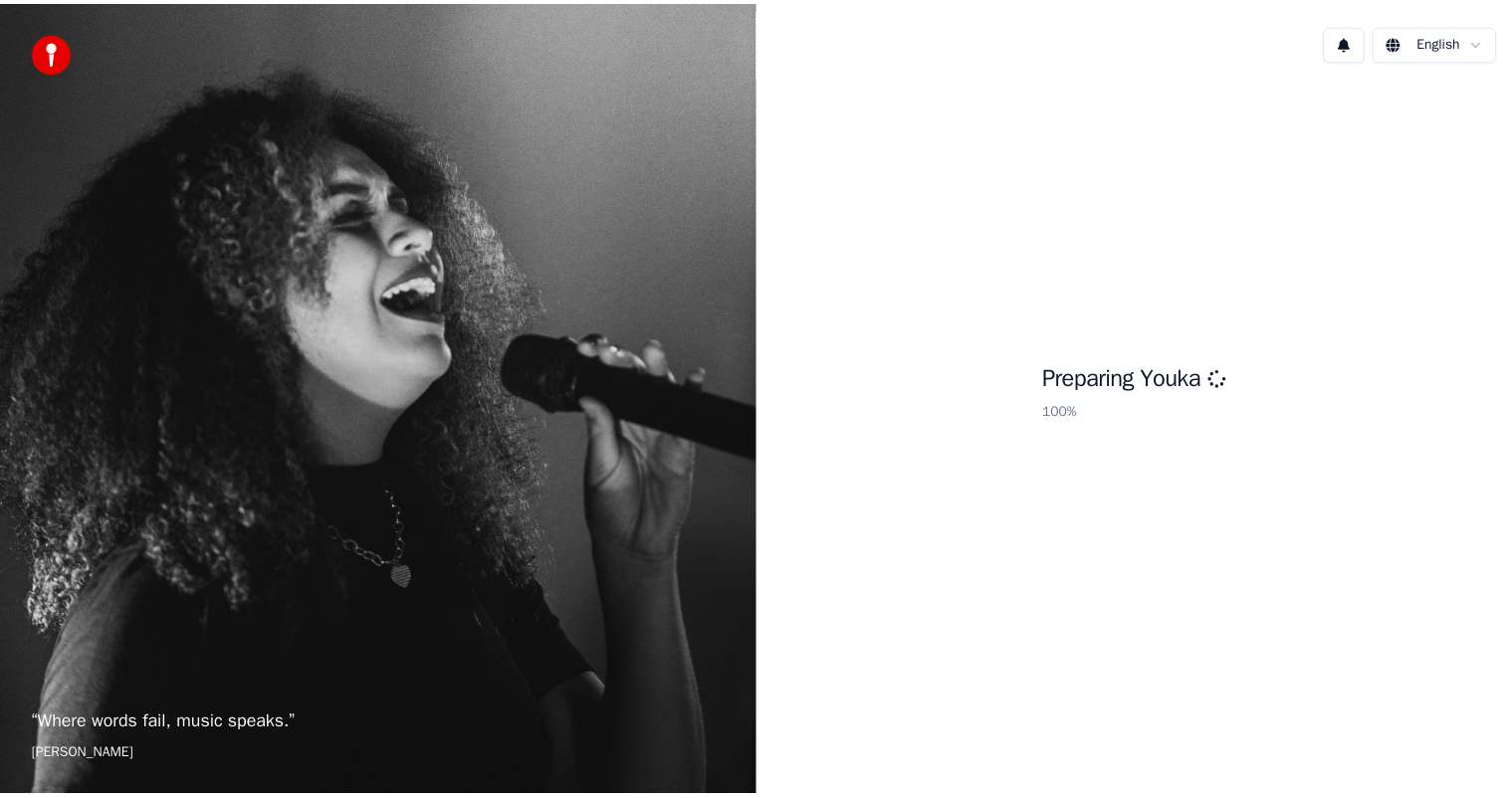 scroll, scrollTop: 0, scrollLeft: 0, axis: both 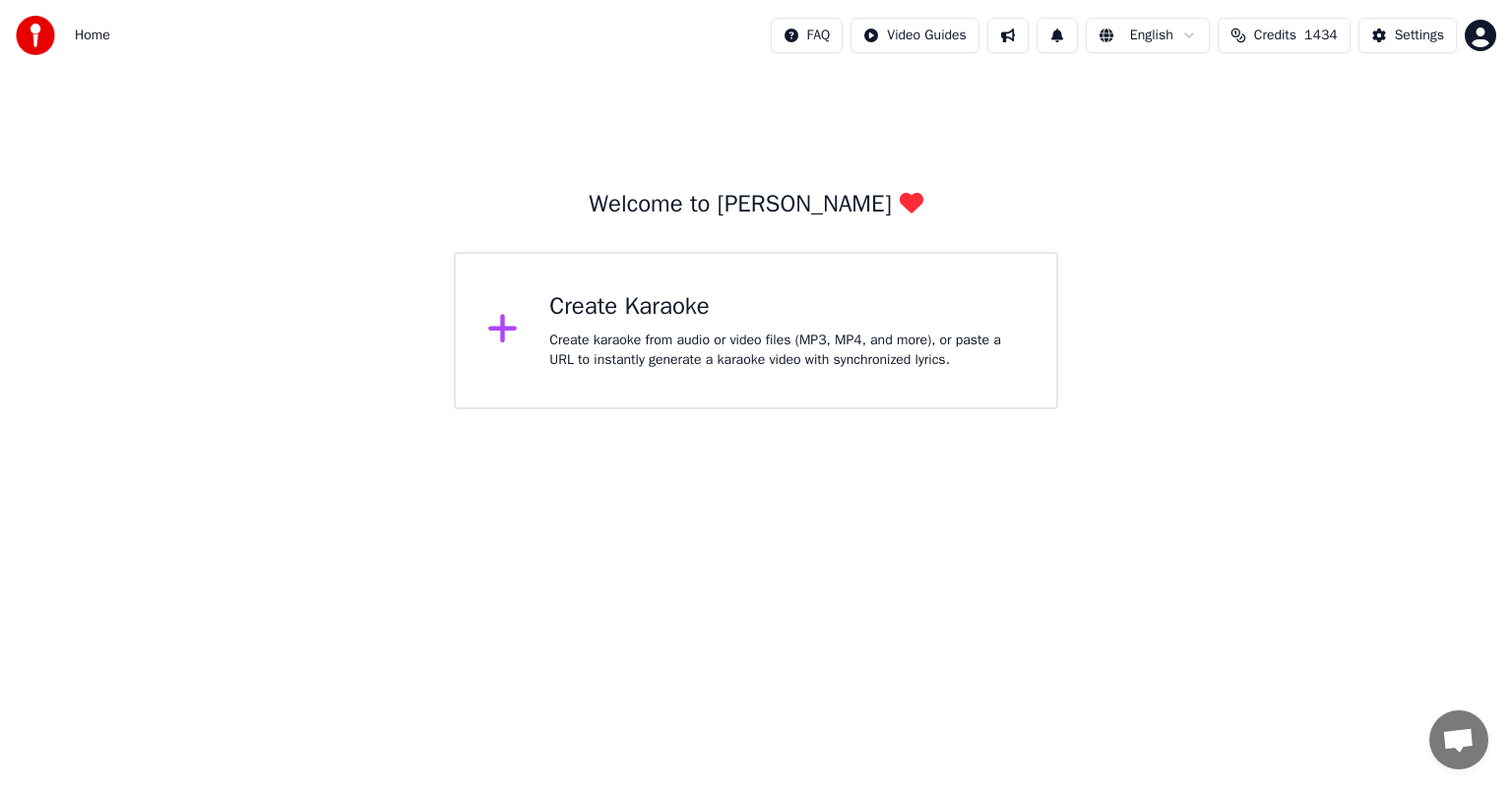 click on "Create Karaoke" at bounding box center [787, 307] 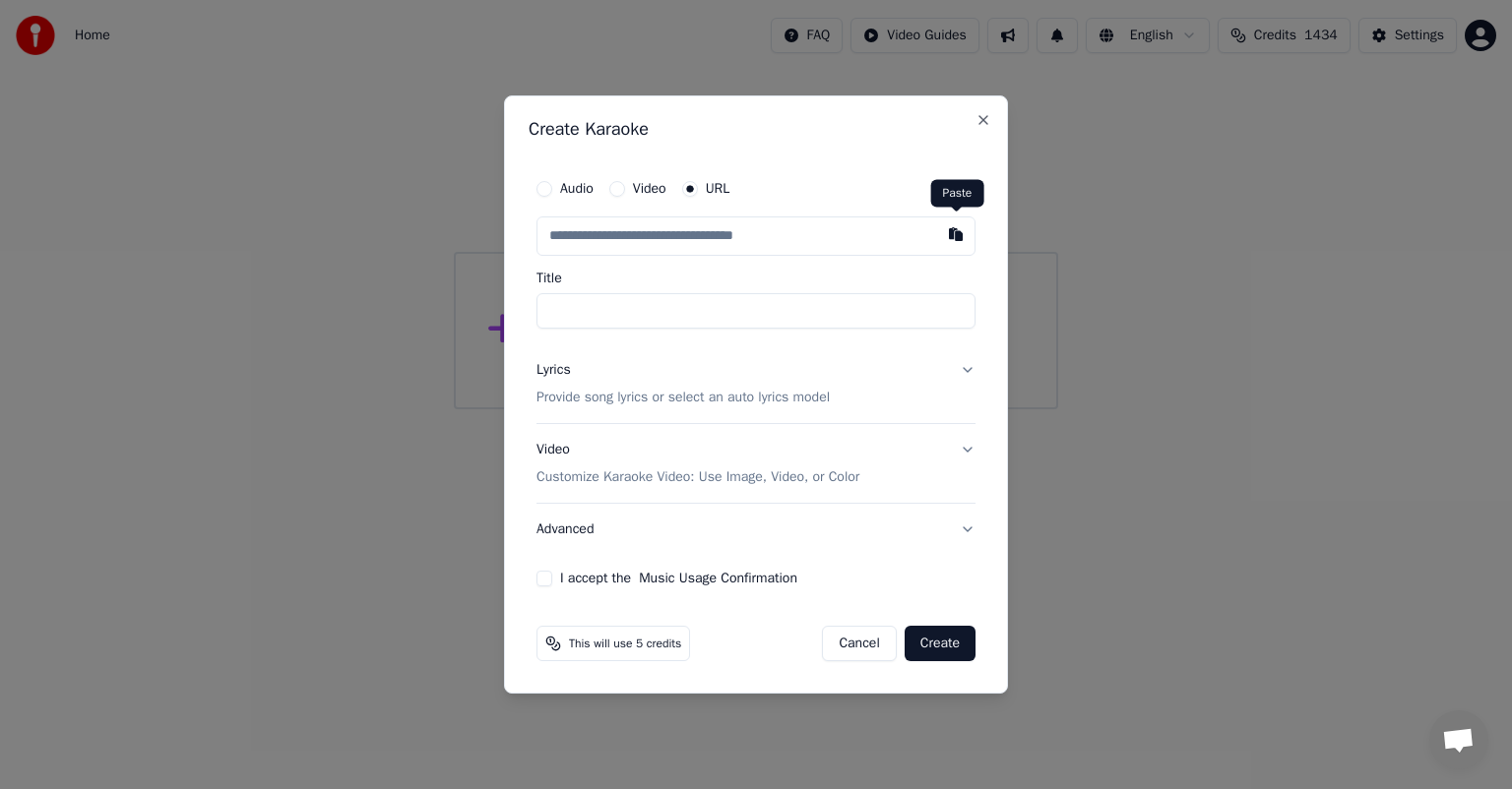 click at bounding box center (956, 234) 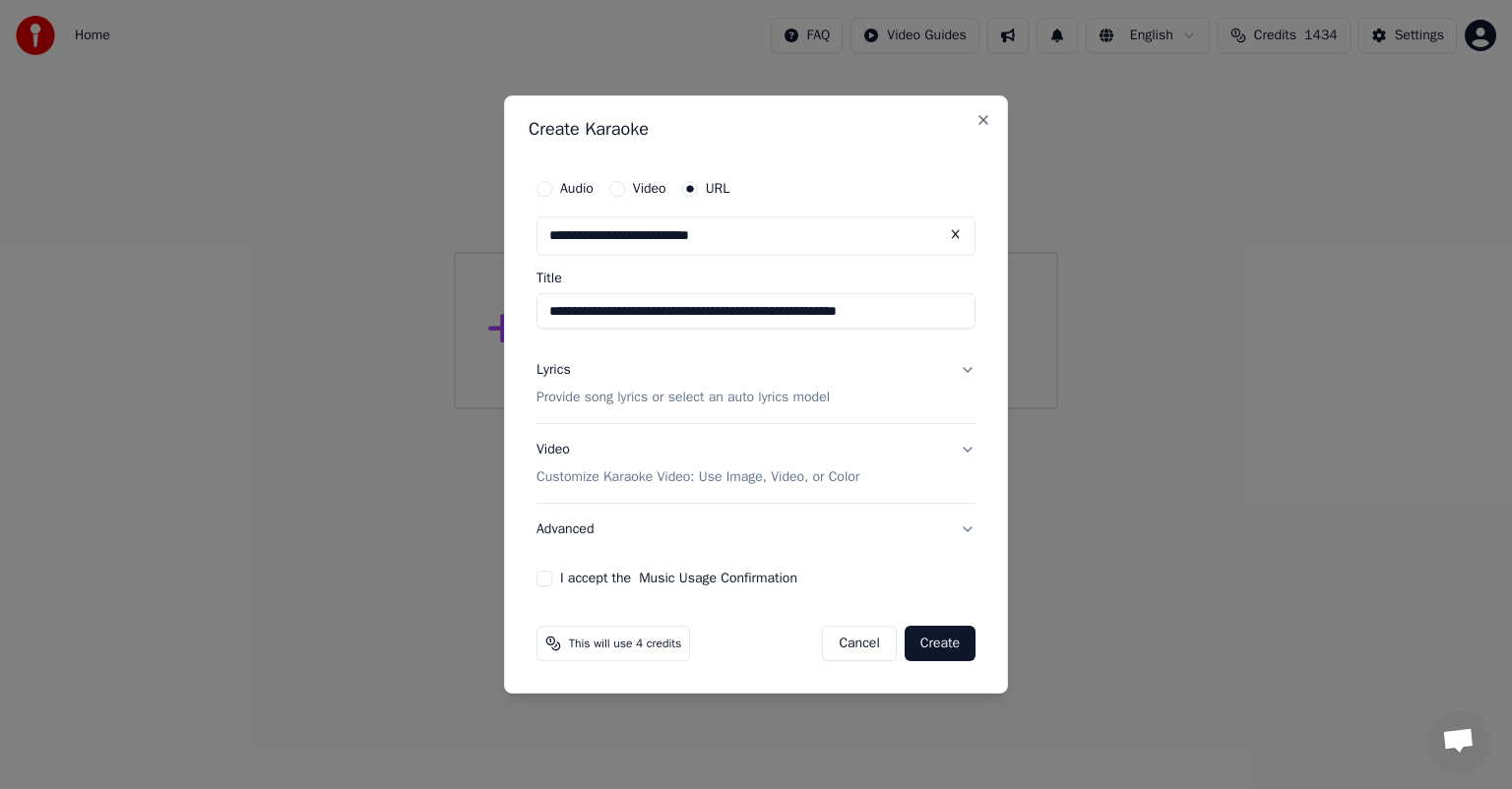 type on "**********" 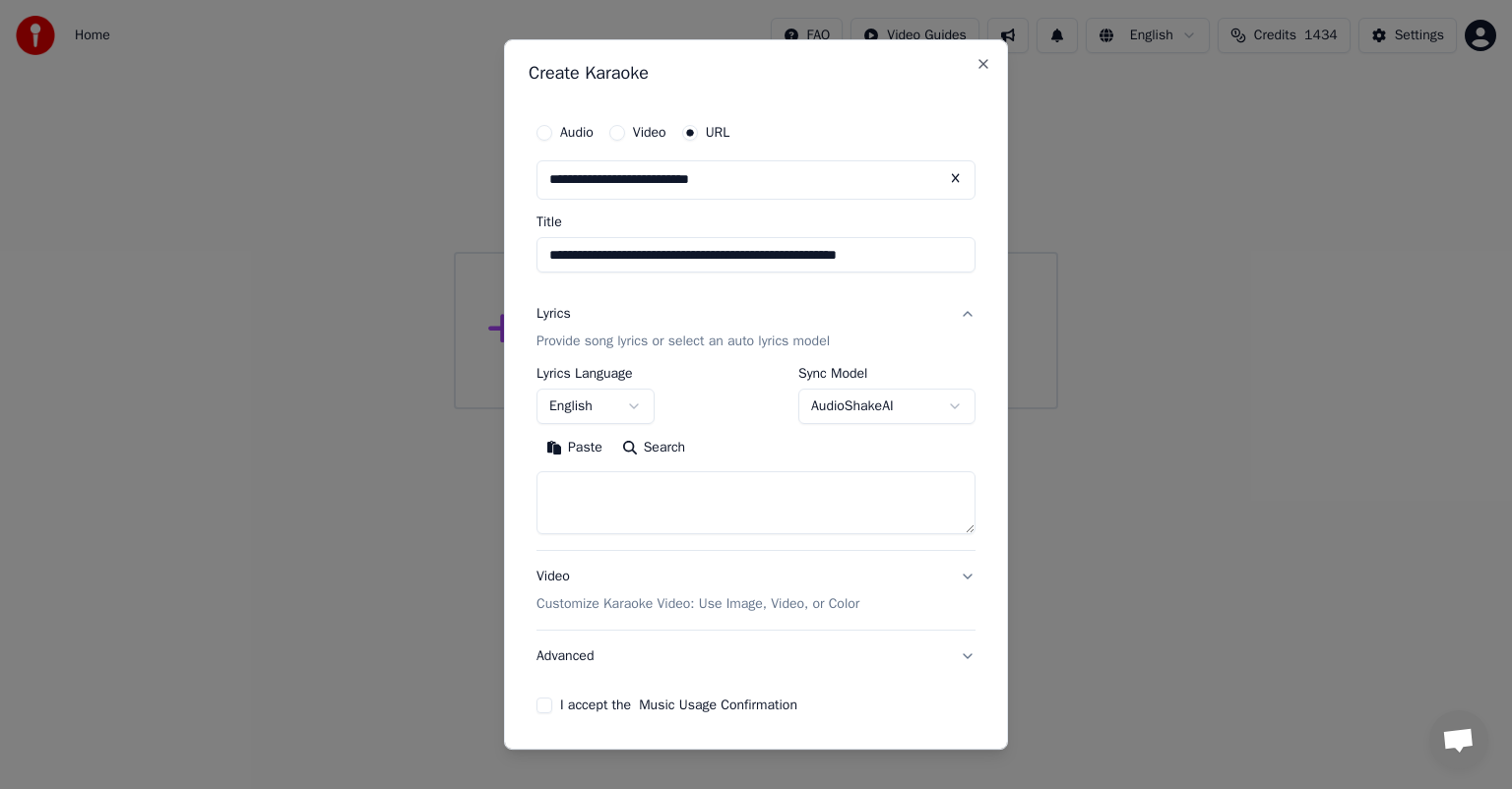 click on "Search" at bounding box center [654, 448] 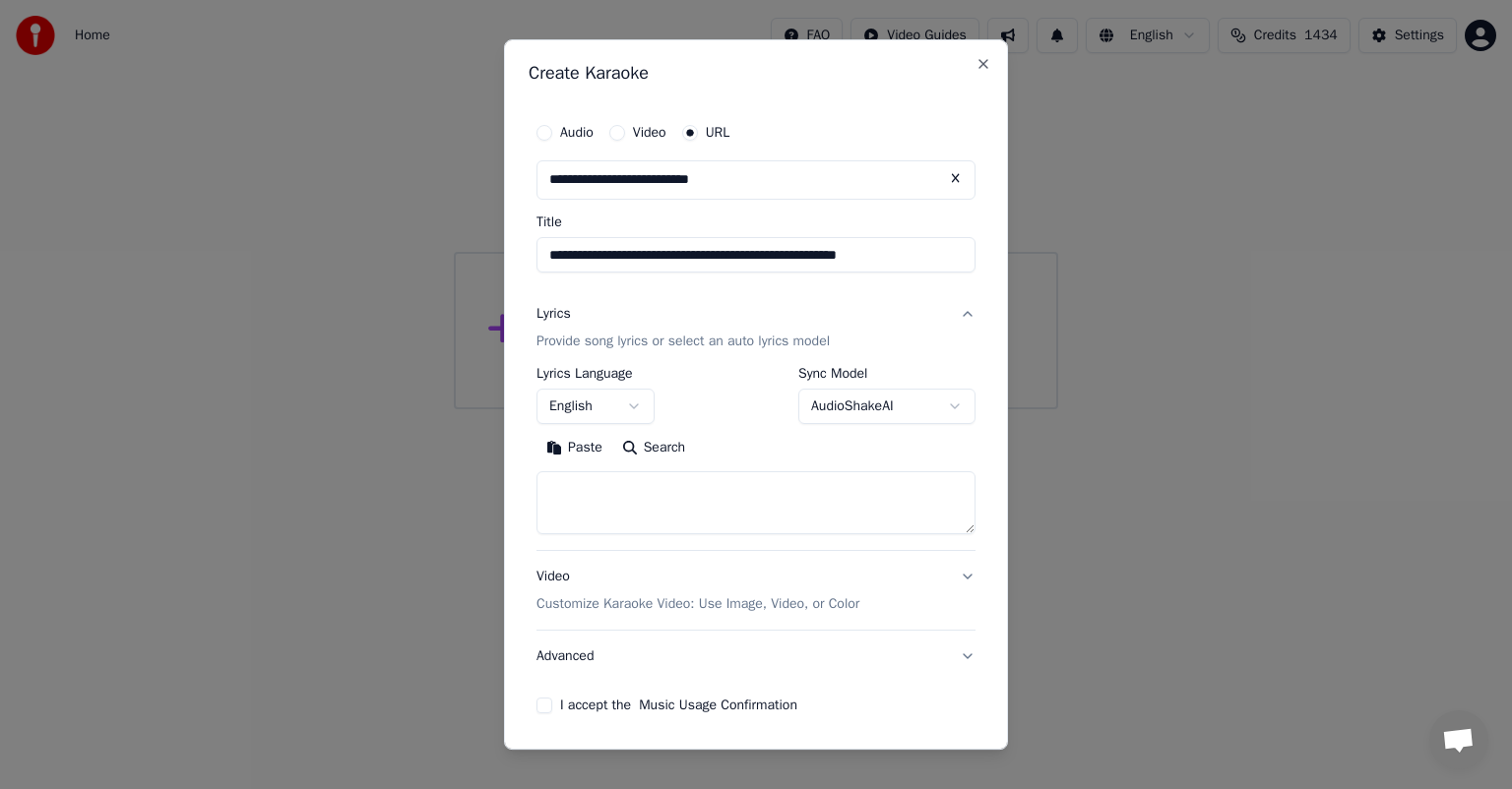 click on "**********" at bounding box center [756, 205] 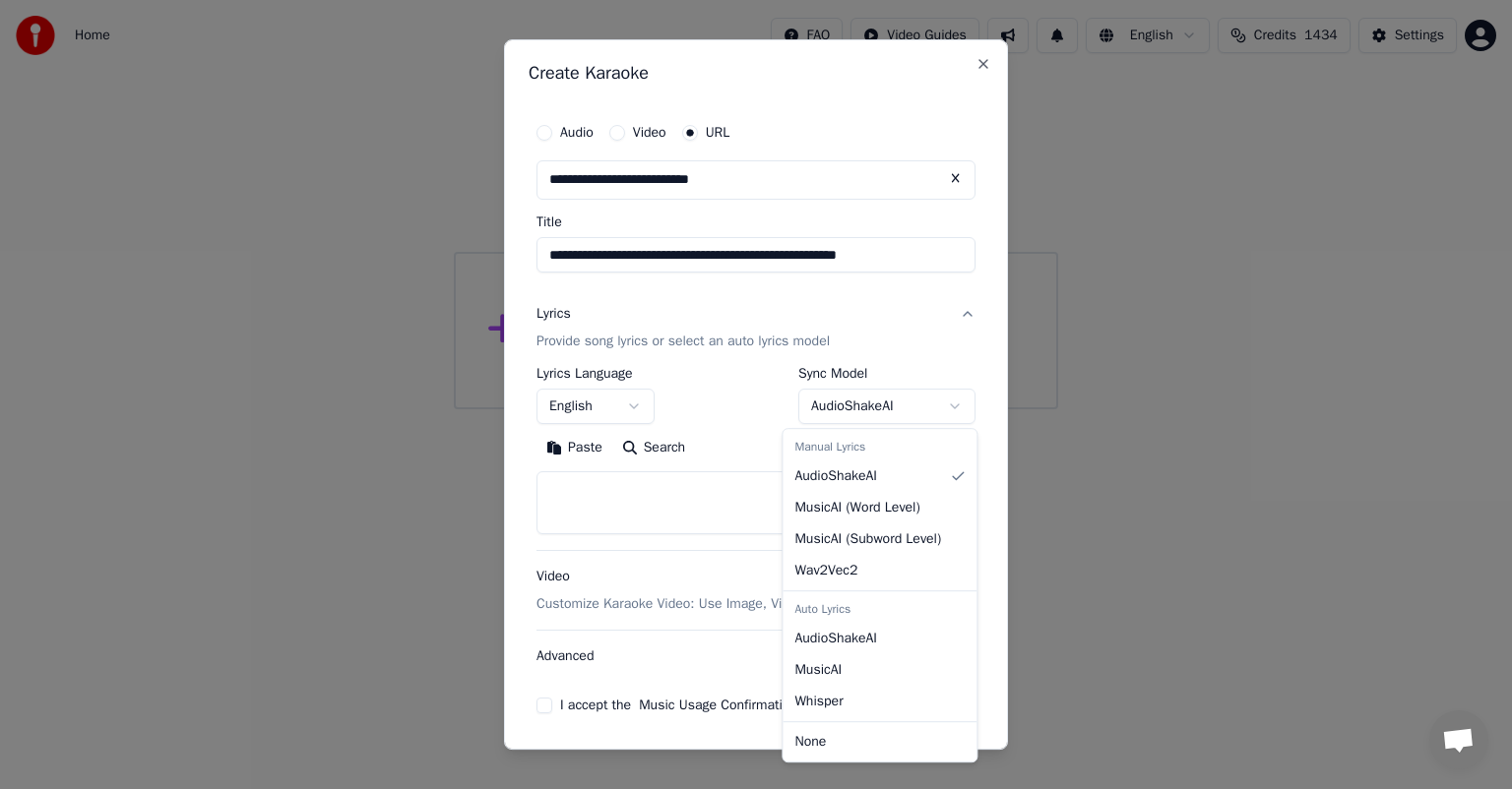 select on "**********" 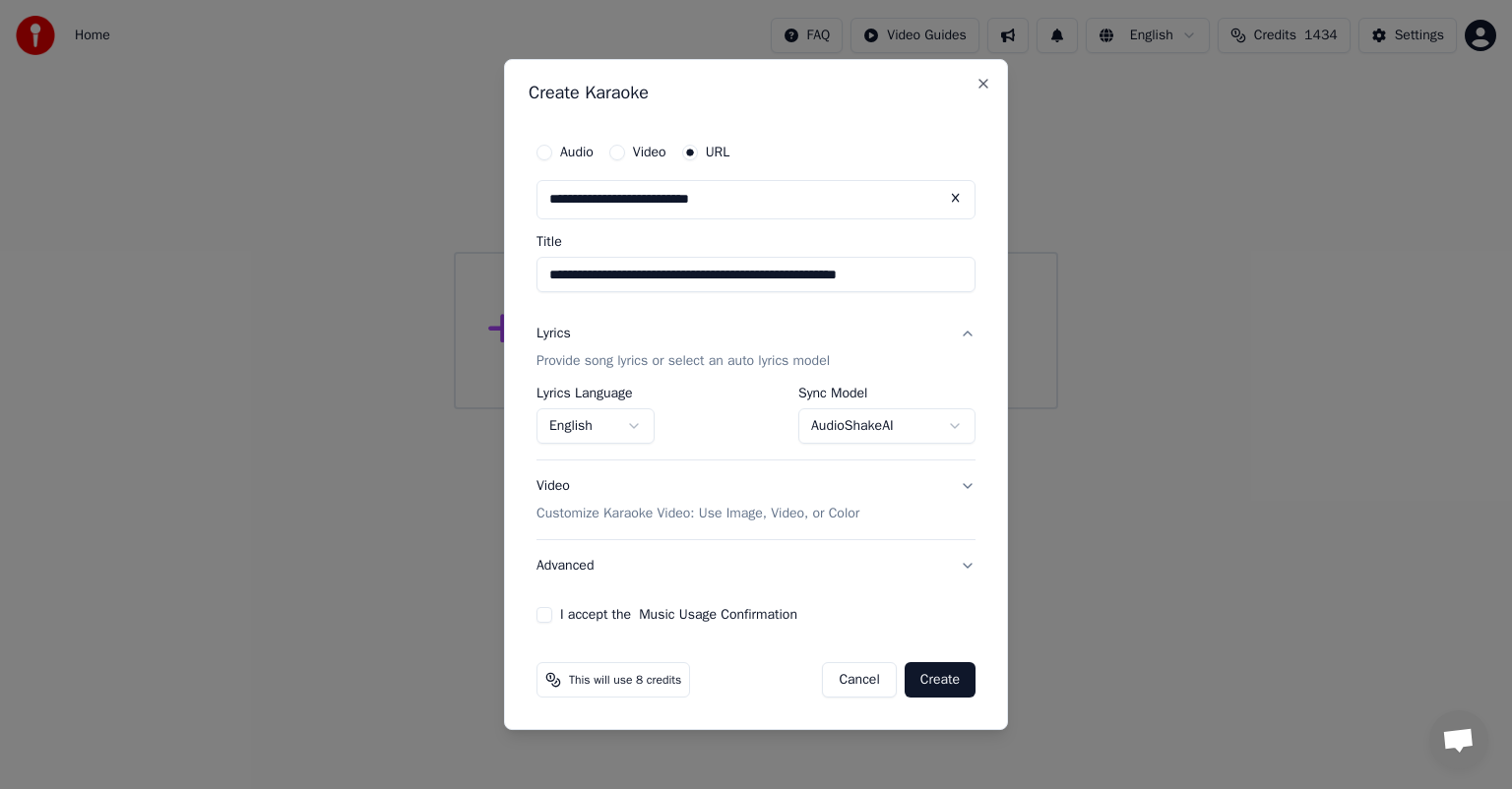 click on "I accept the   Music Usage Confirmation" at bounding box center (544, 615) 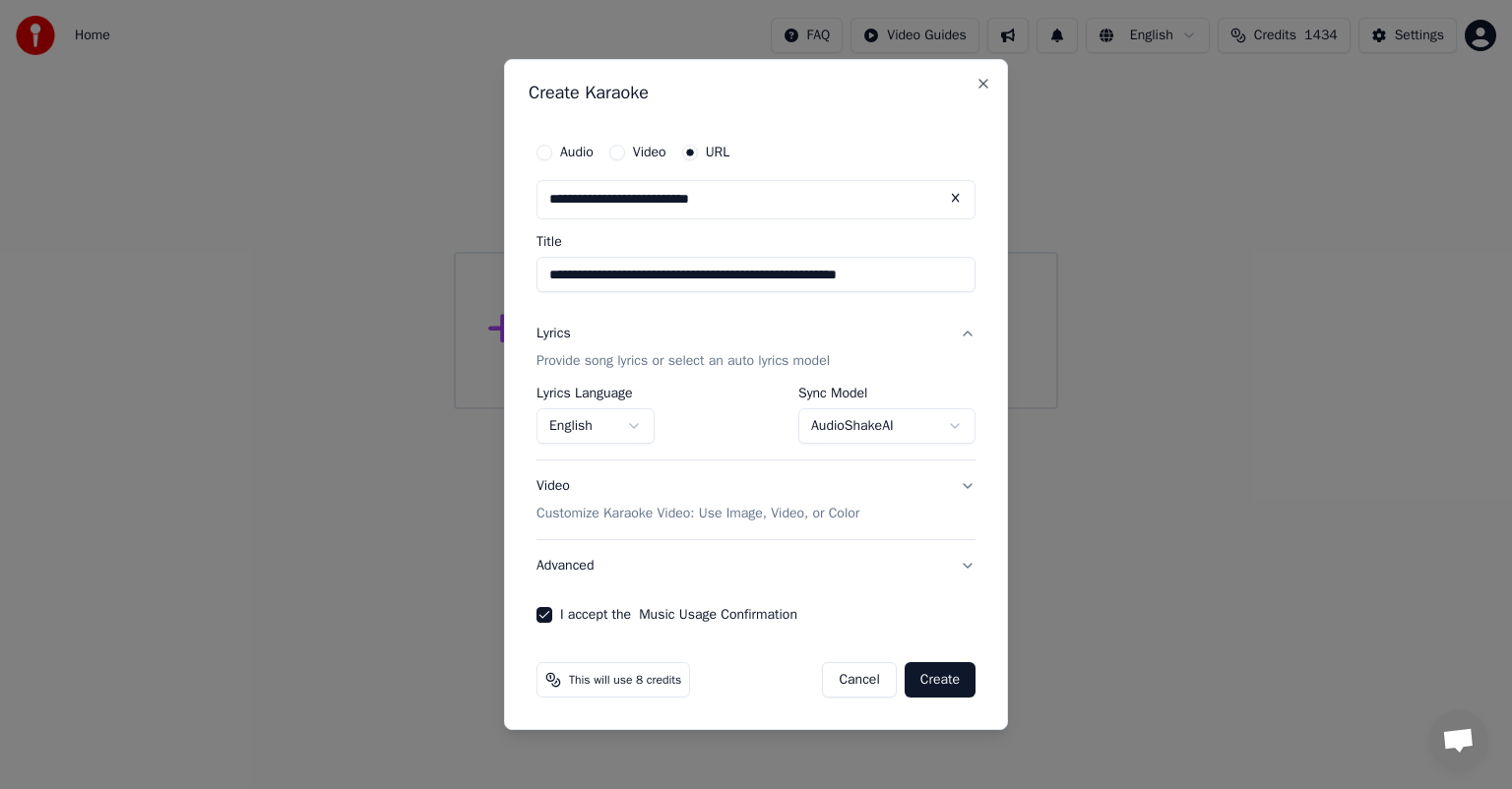 click on "Create" at bounding box center (940, 680) 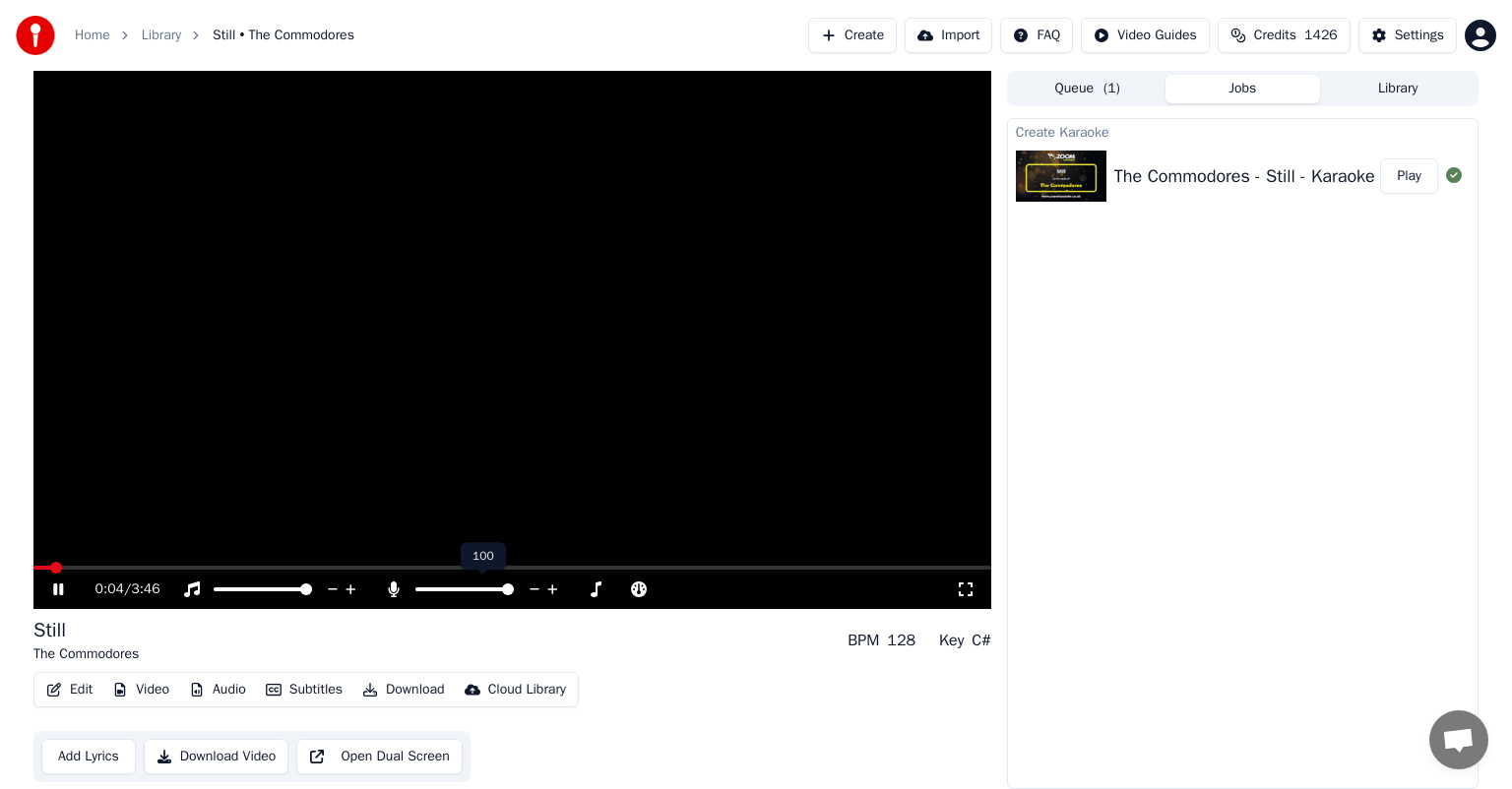 click at bounding box center [508, 589] 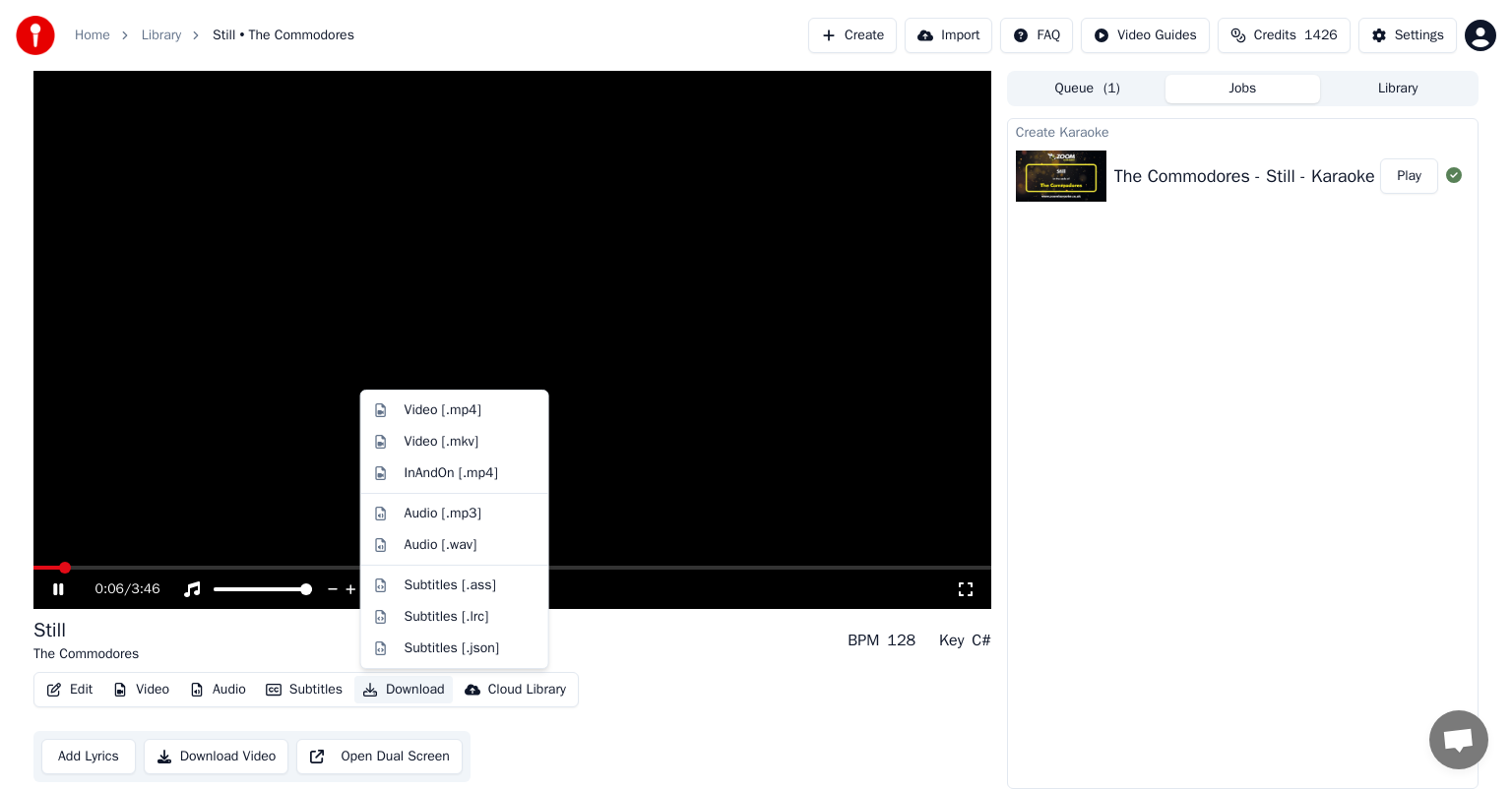 click on "Download" at bounding box center [404, 690] 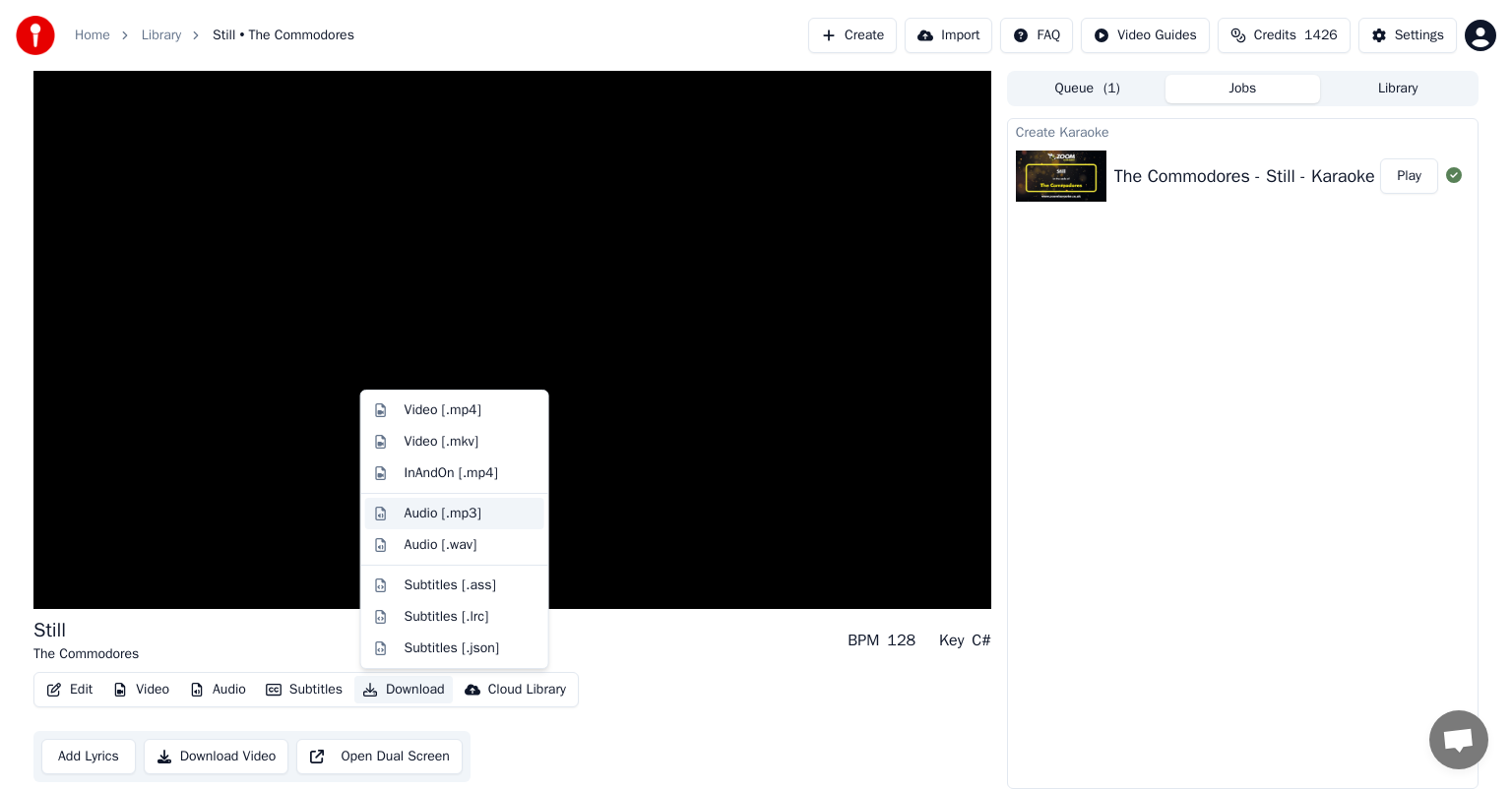 click on "Audio [.mp3]" at bounding box center [443, 514] 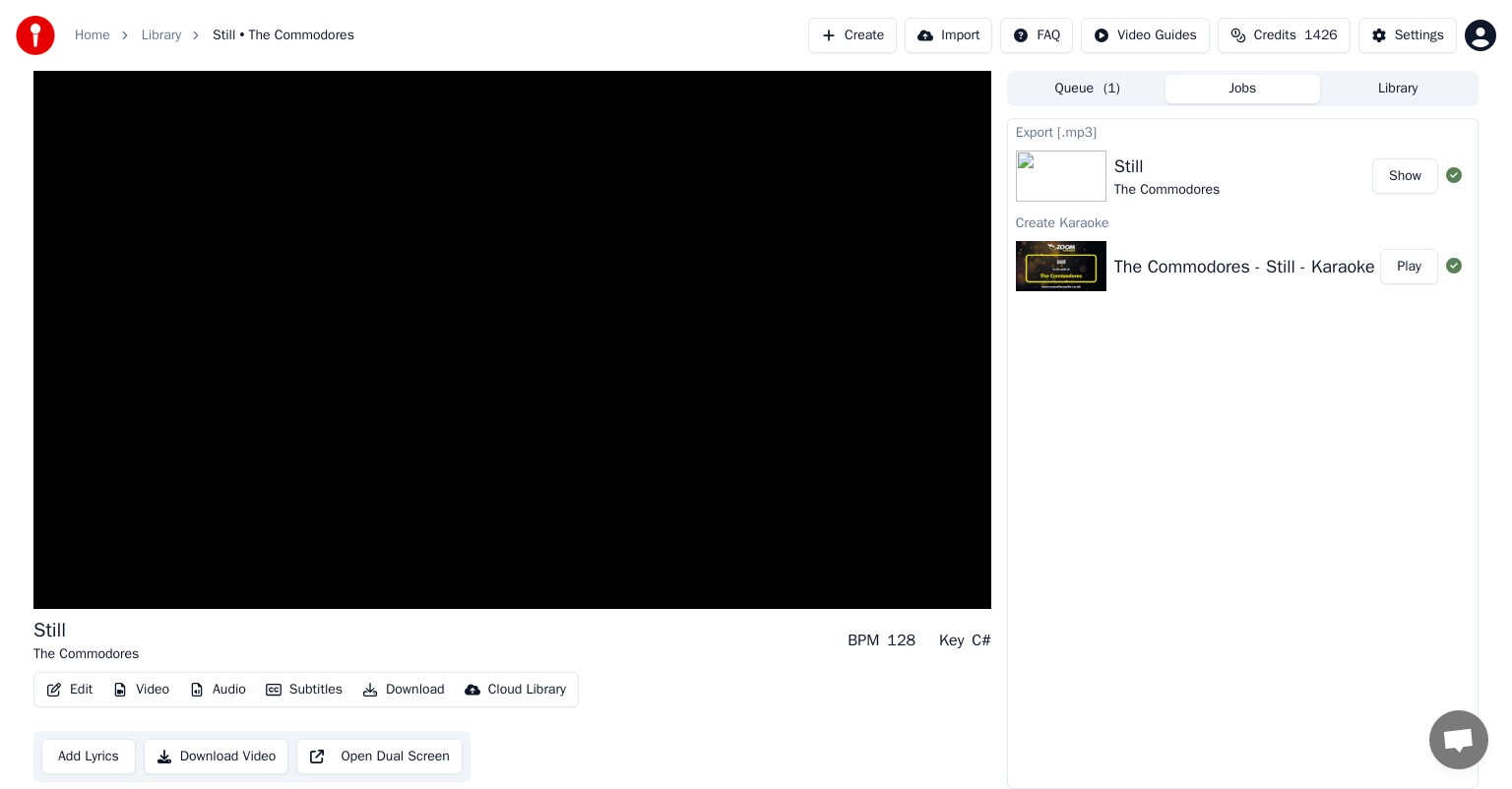 click on "Show" at bounding box center [1405, 176] 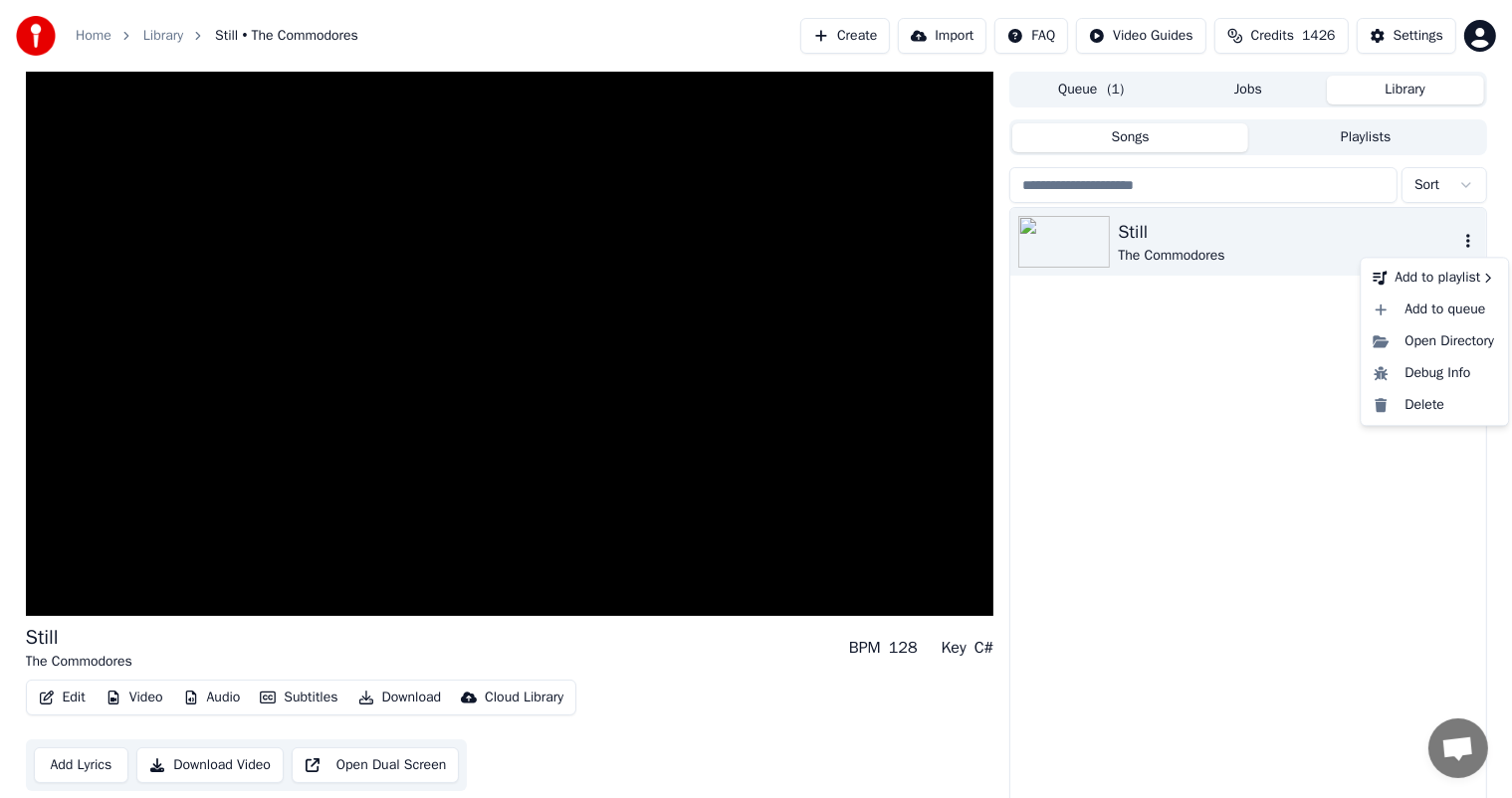 click 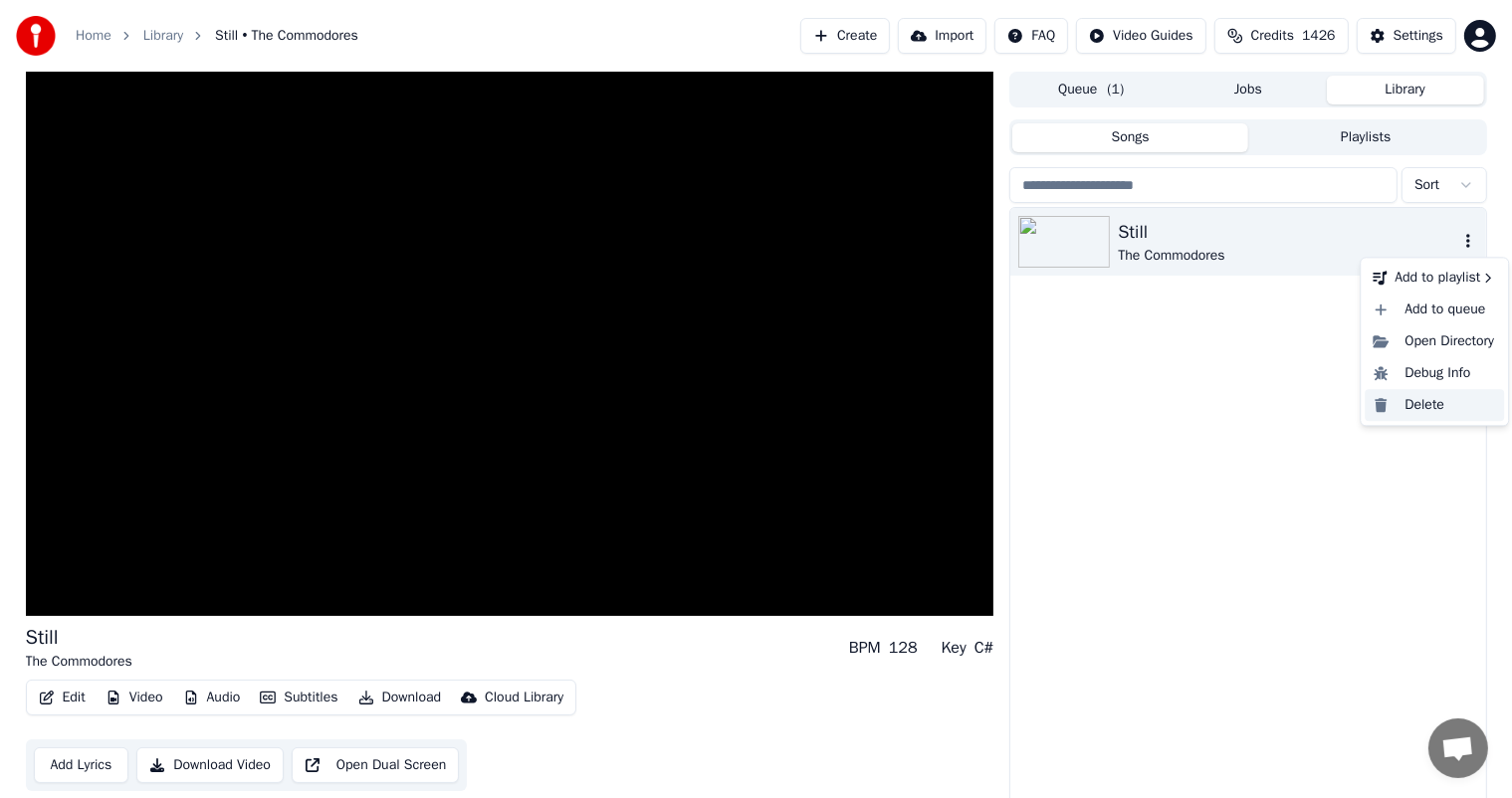 click on "Delete" at bounding box center [1434, 405] 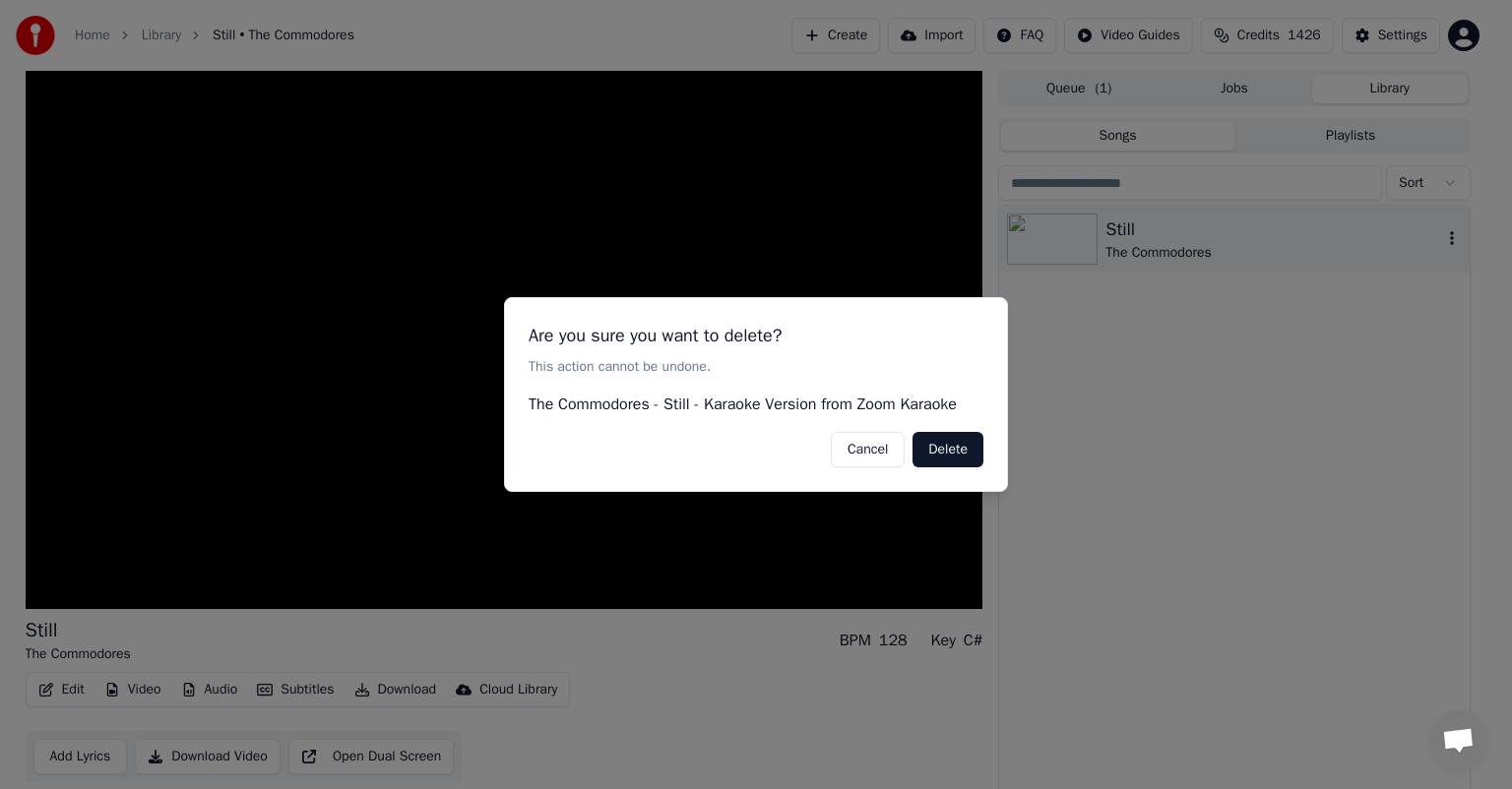 click on "Delete" at bounding box center (948, 450) 